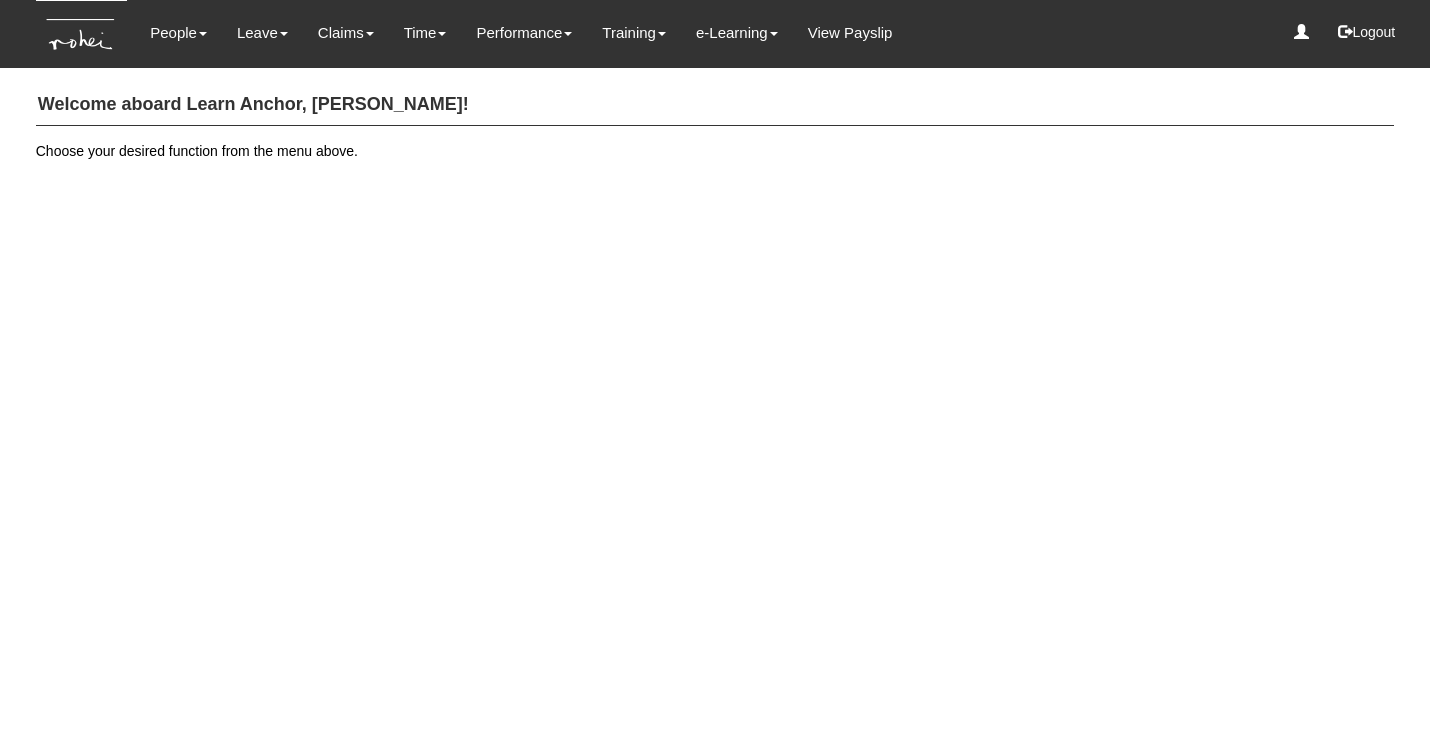 scroll, scrollTop: 0, scrollLeft: 0, axis: both 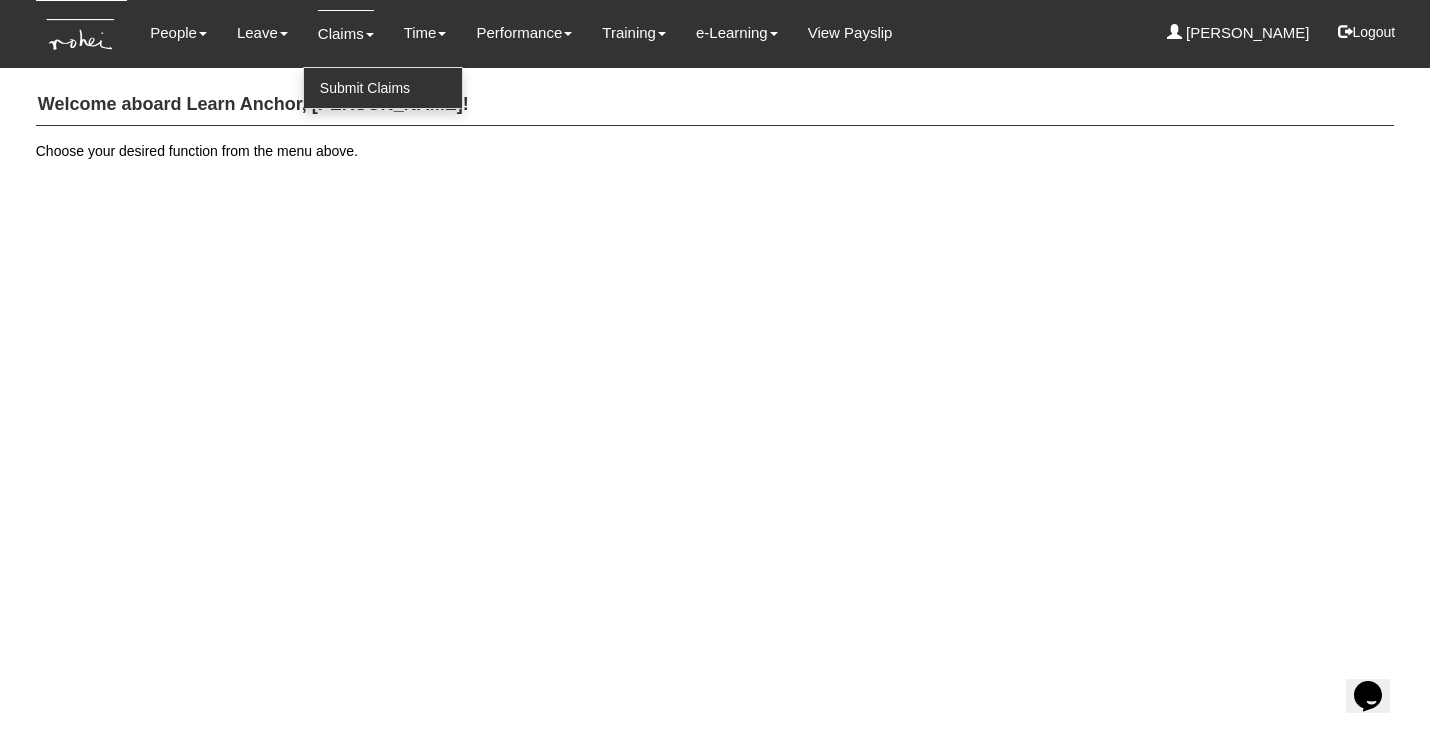click on "Submit Claims" at bounding box center [383, 88] 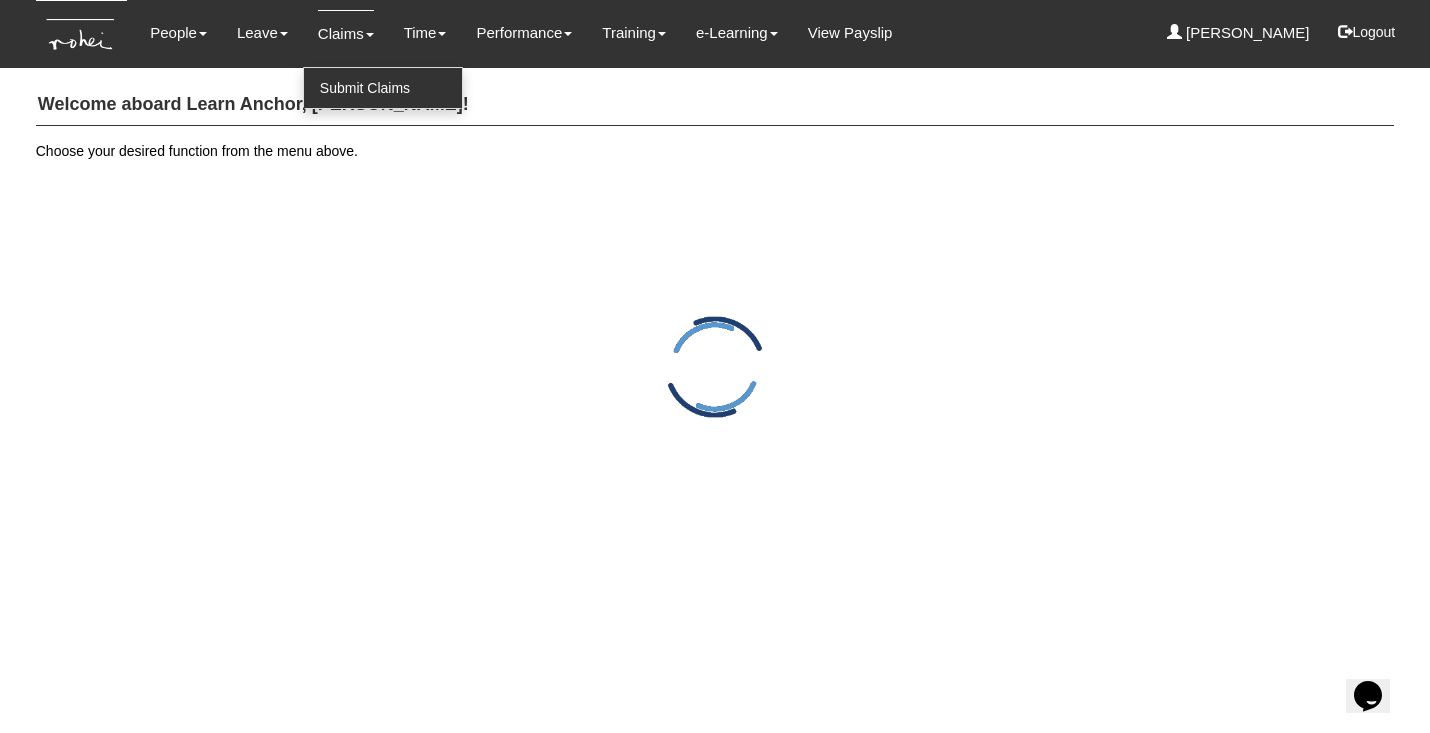 click on "Submit Claims" at bounding box center (383, 88) 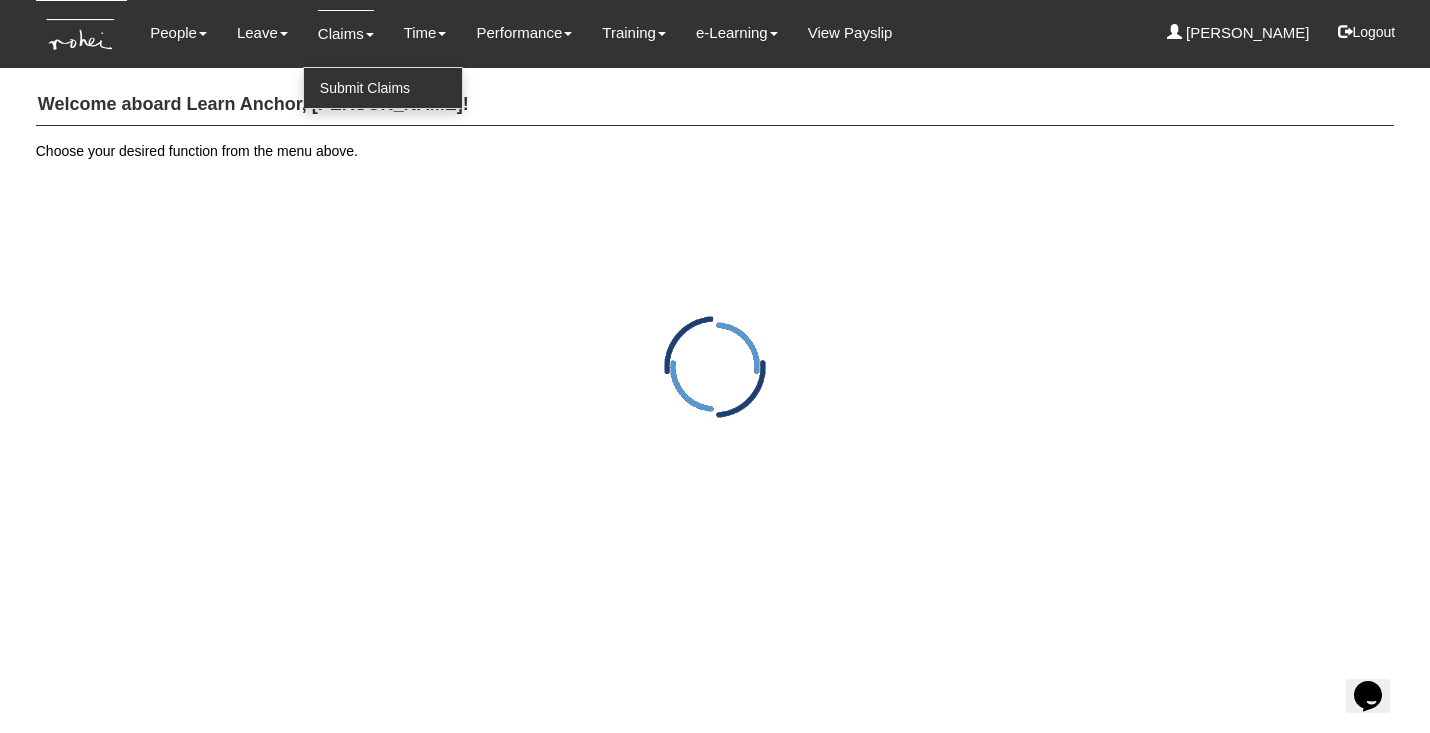 click on "Submit Claims" at bounding box center (383, 88) 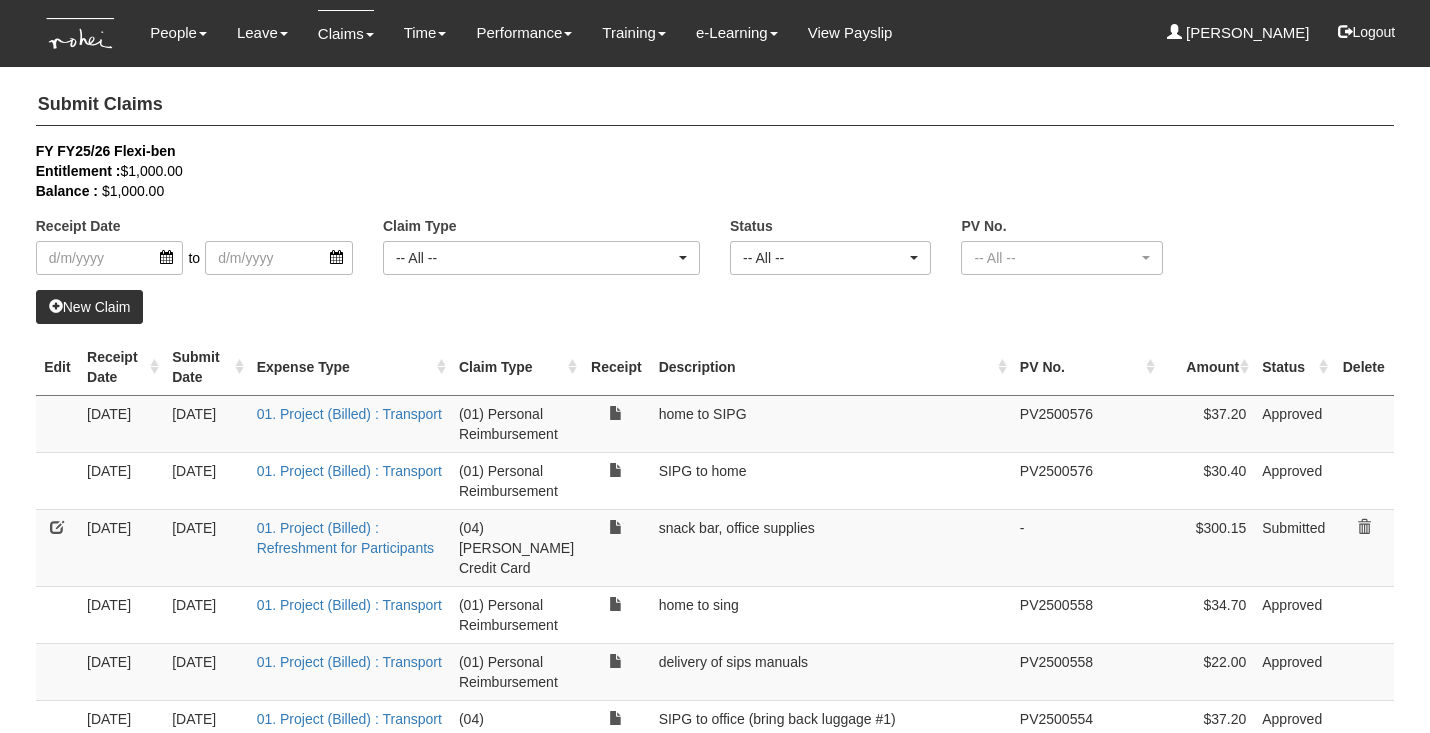 select on "50" 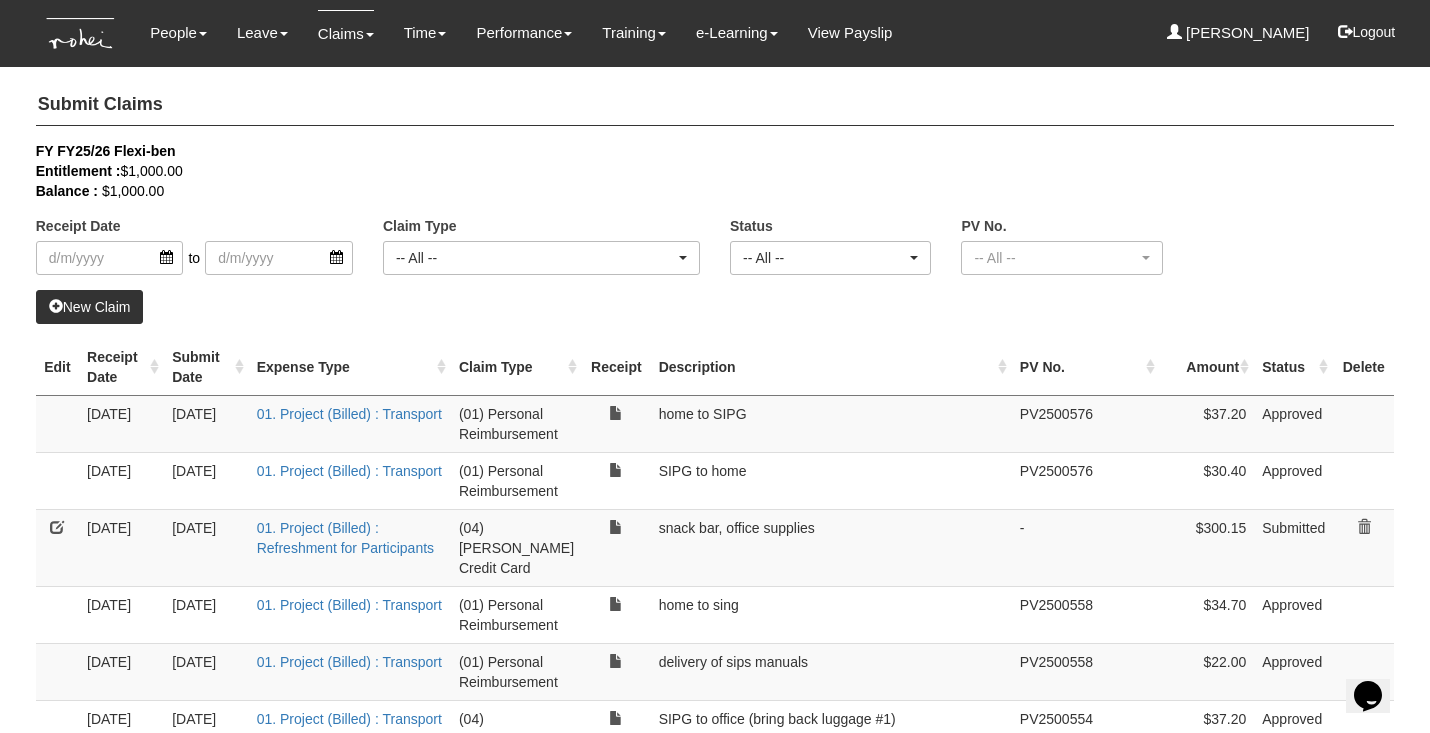 scroll, scrollTop: 0, scrollLeft: 0, axis: both 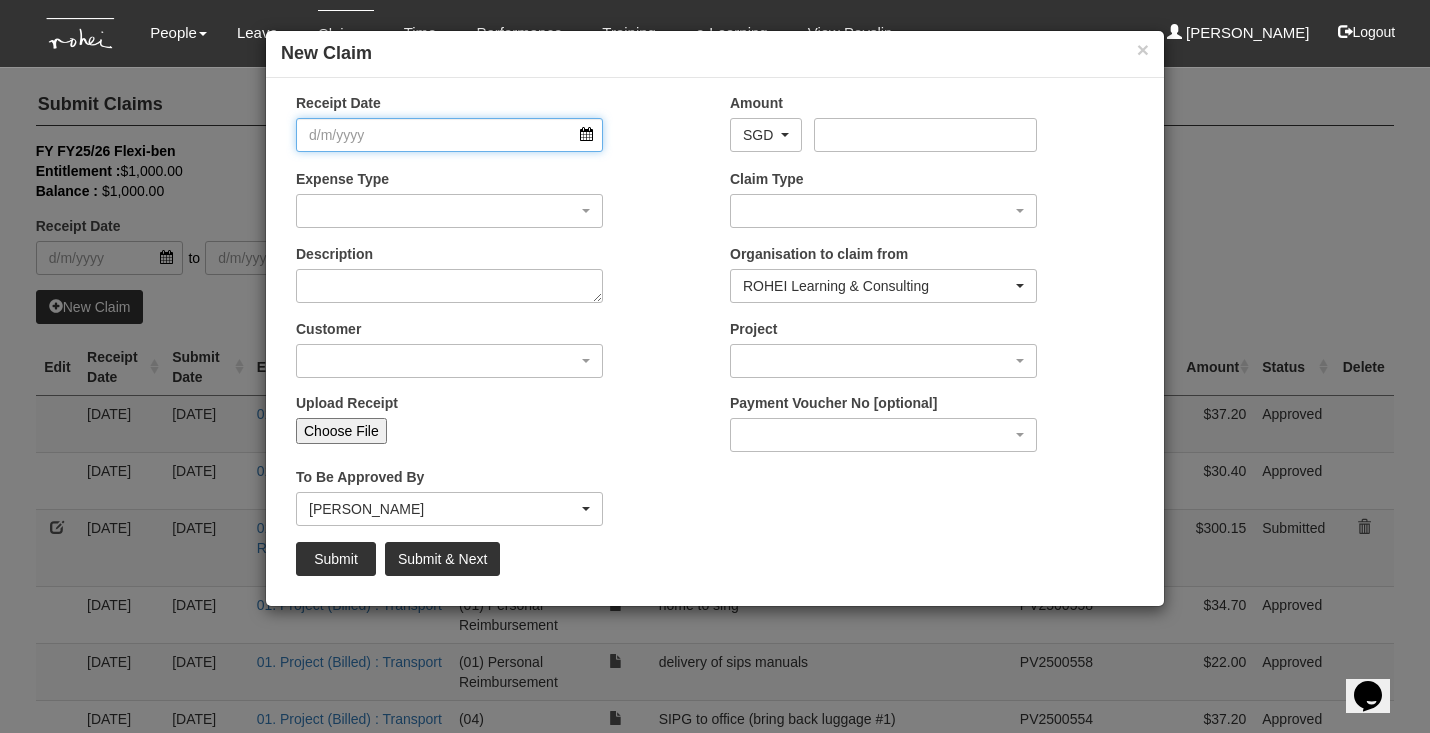 click on "Receipt Date" at bounding box center (449, 135) 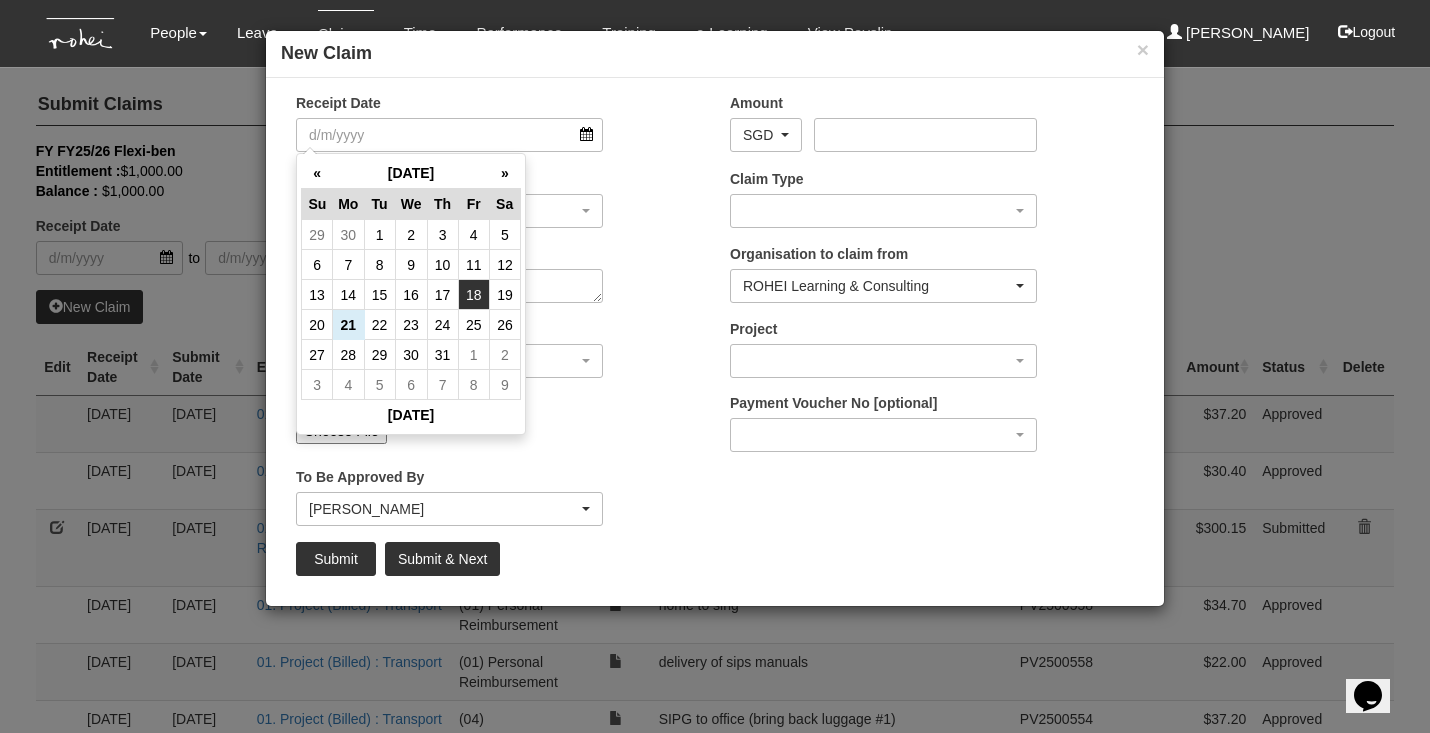 click on "18" at bounding box center [473, 295] 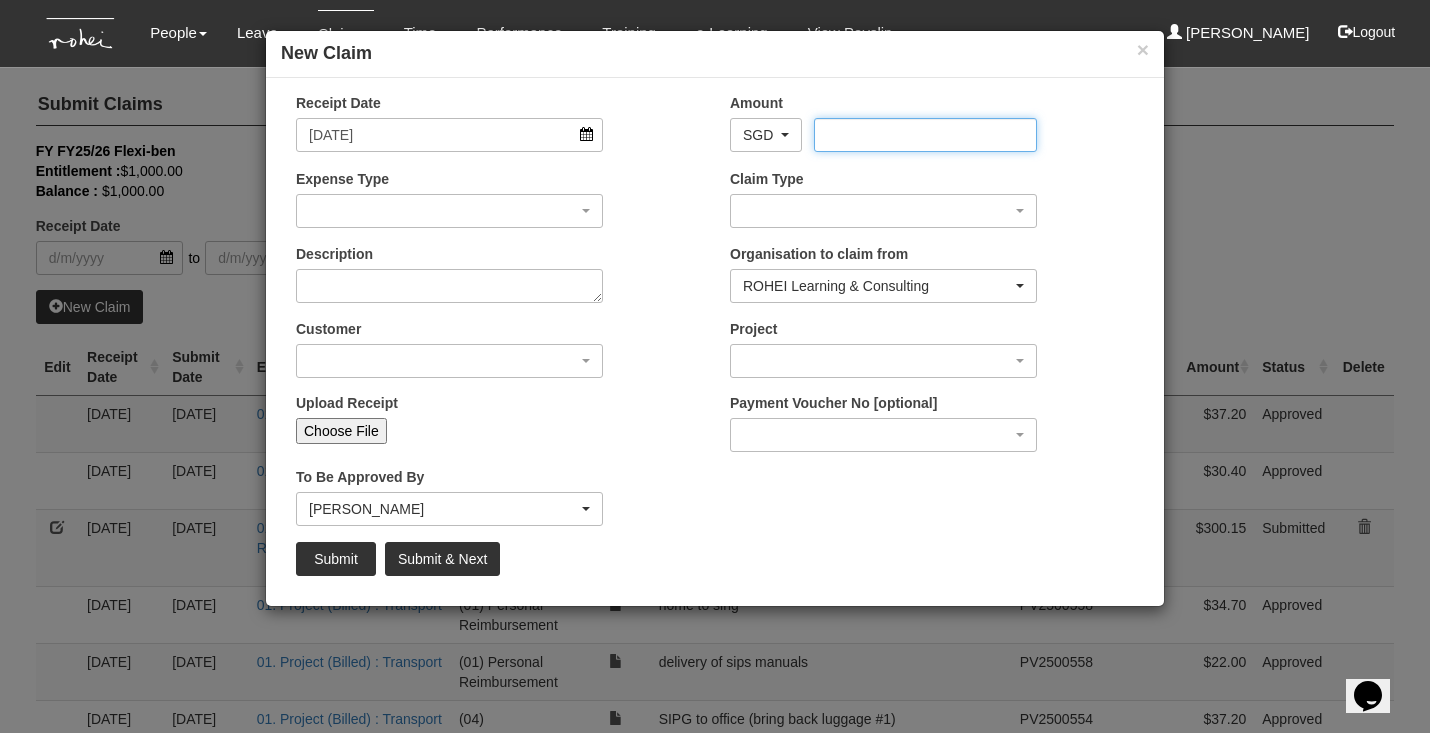 click on "Amount" at bounding box center (925, 135) 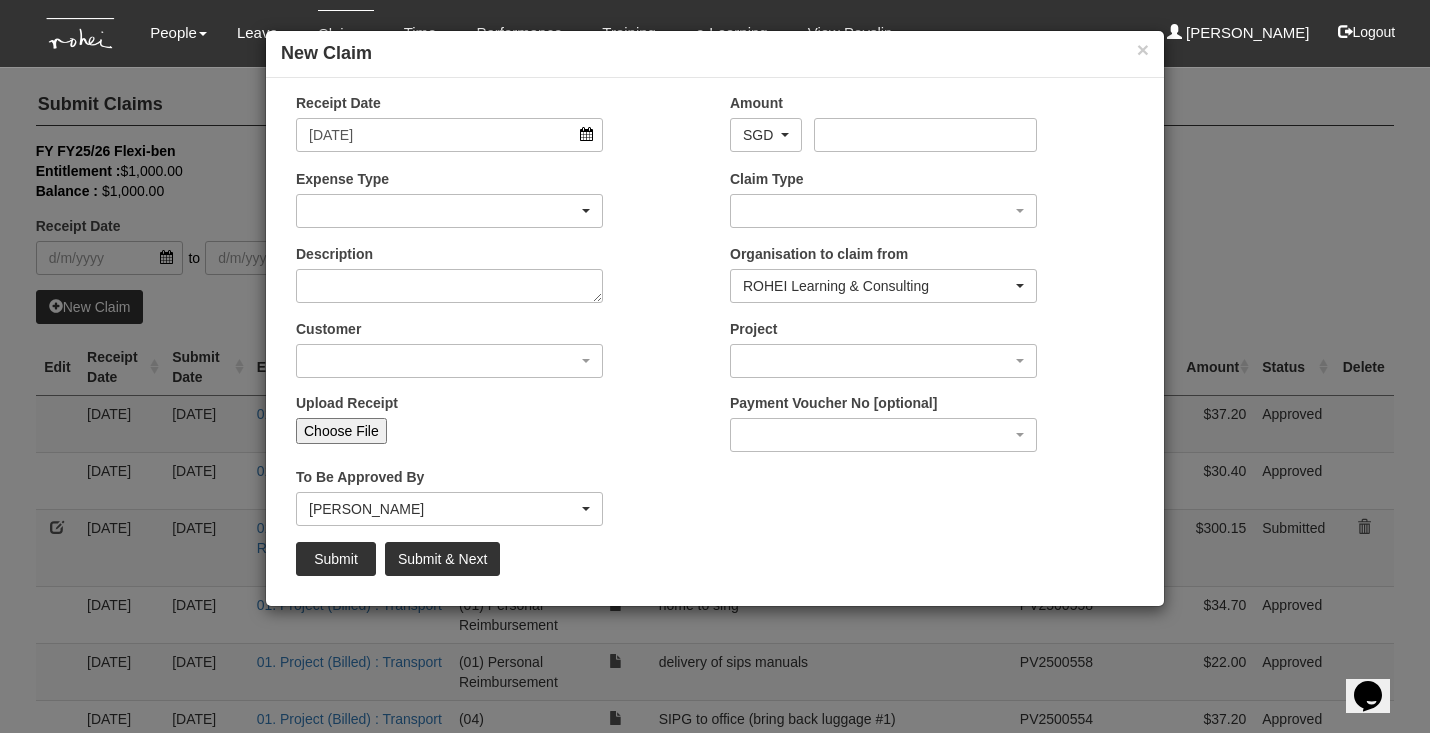 click at bounding box center [449, 211] 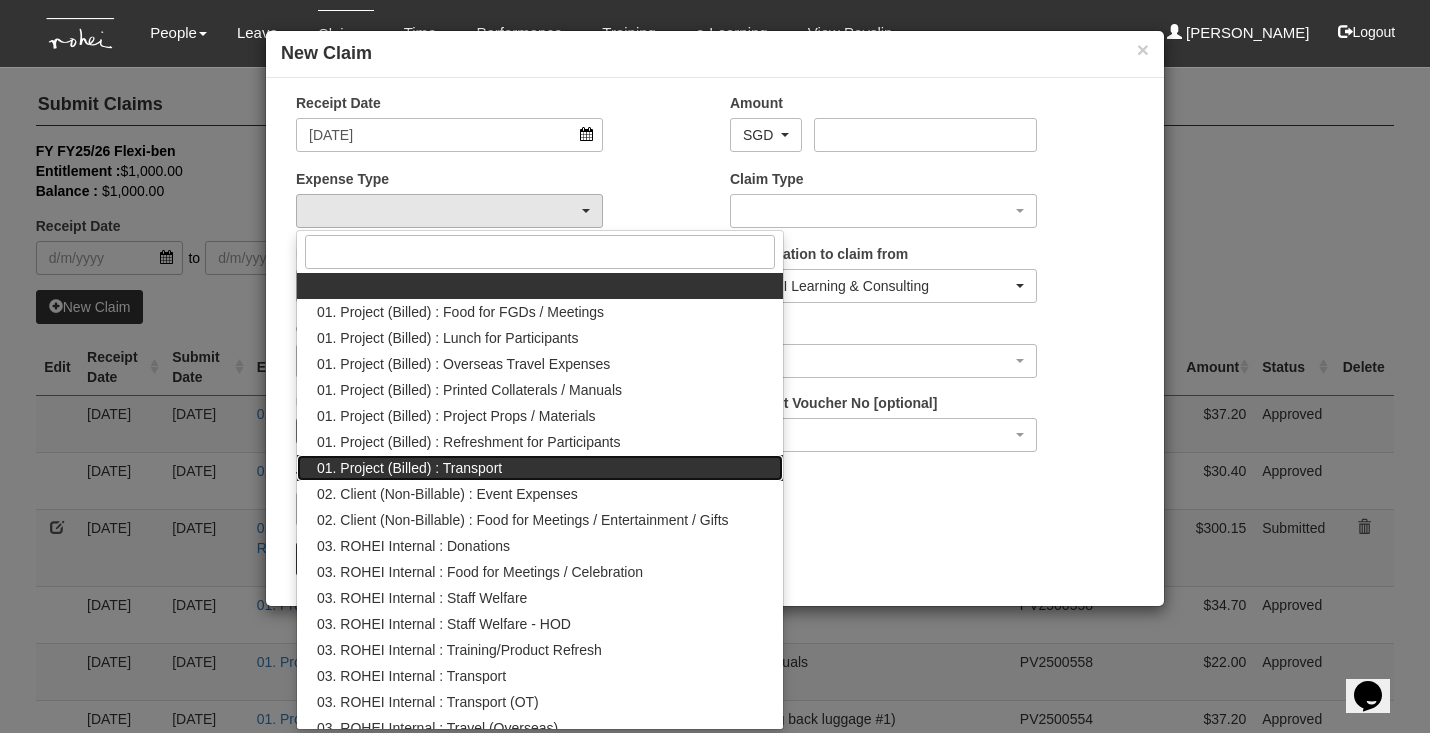 click on "01. Project (Billed) : Transport" at bounding box center (409, 468) 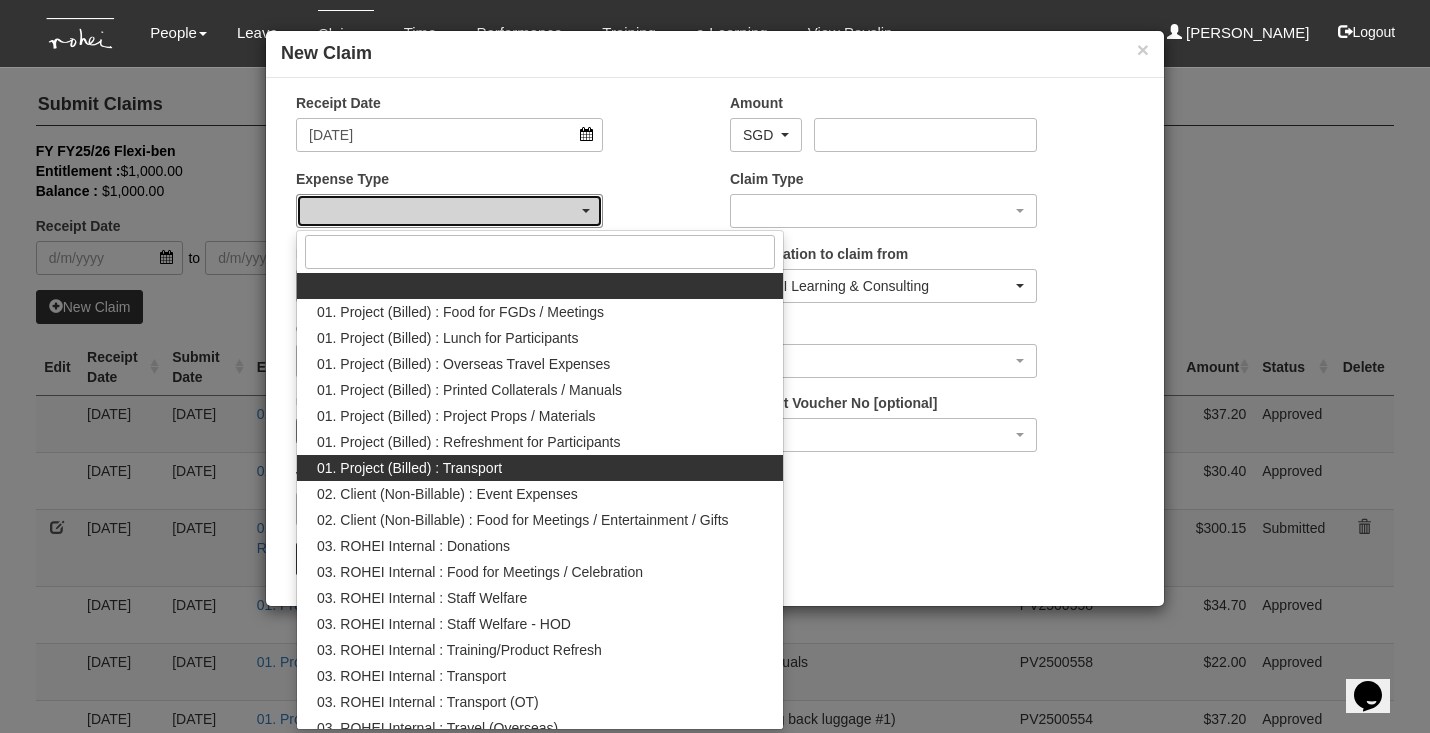 select on "135" 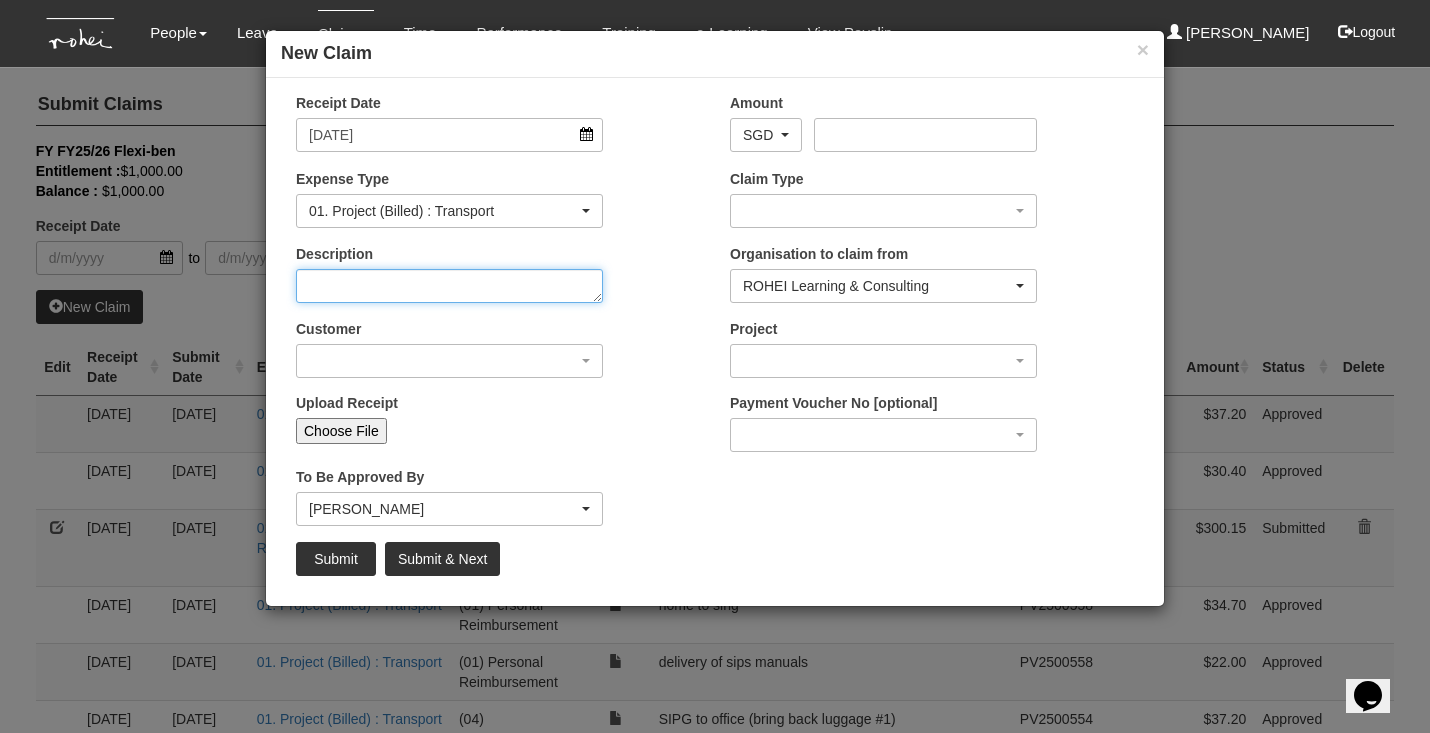 click on "Description" at bounding box center (449, 286) 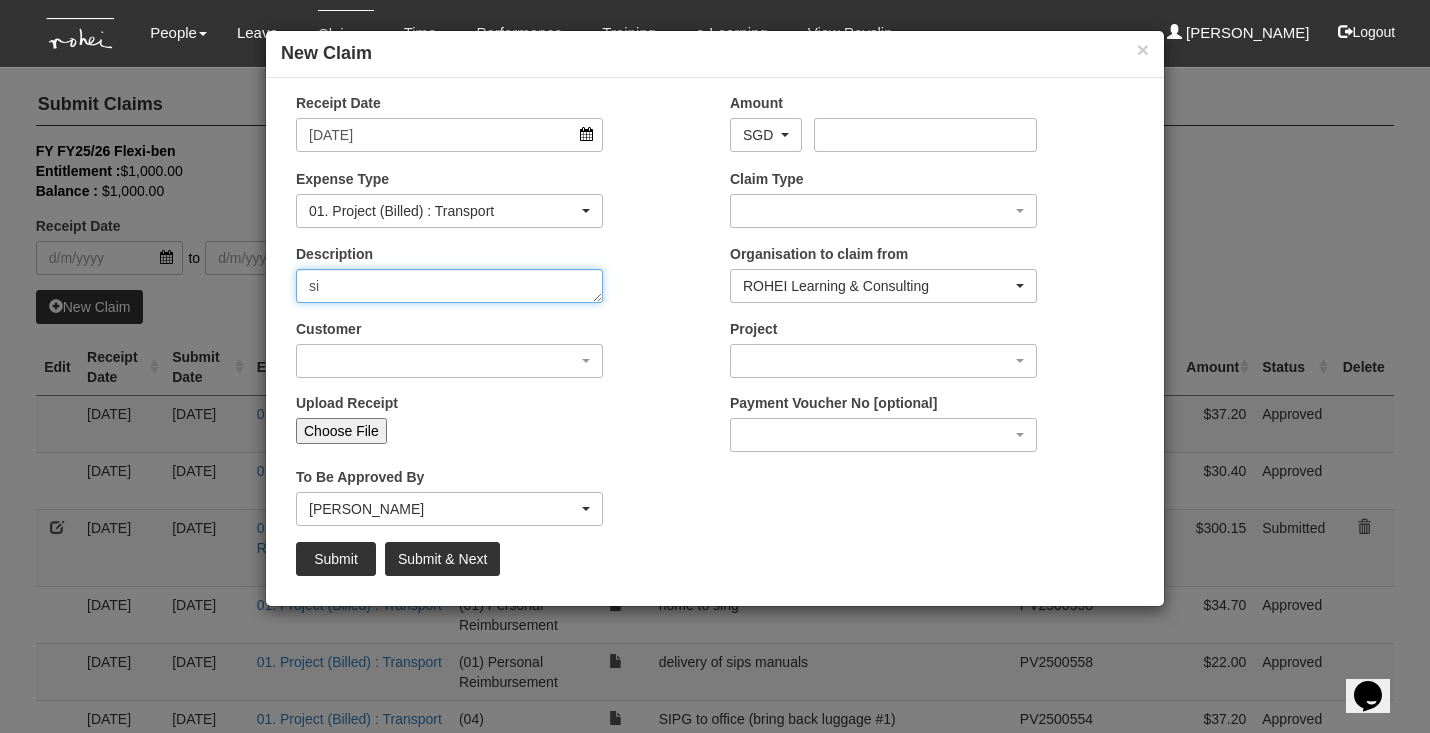 type on "s" 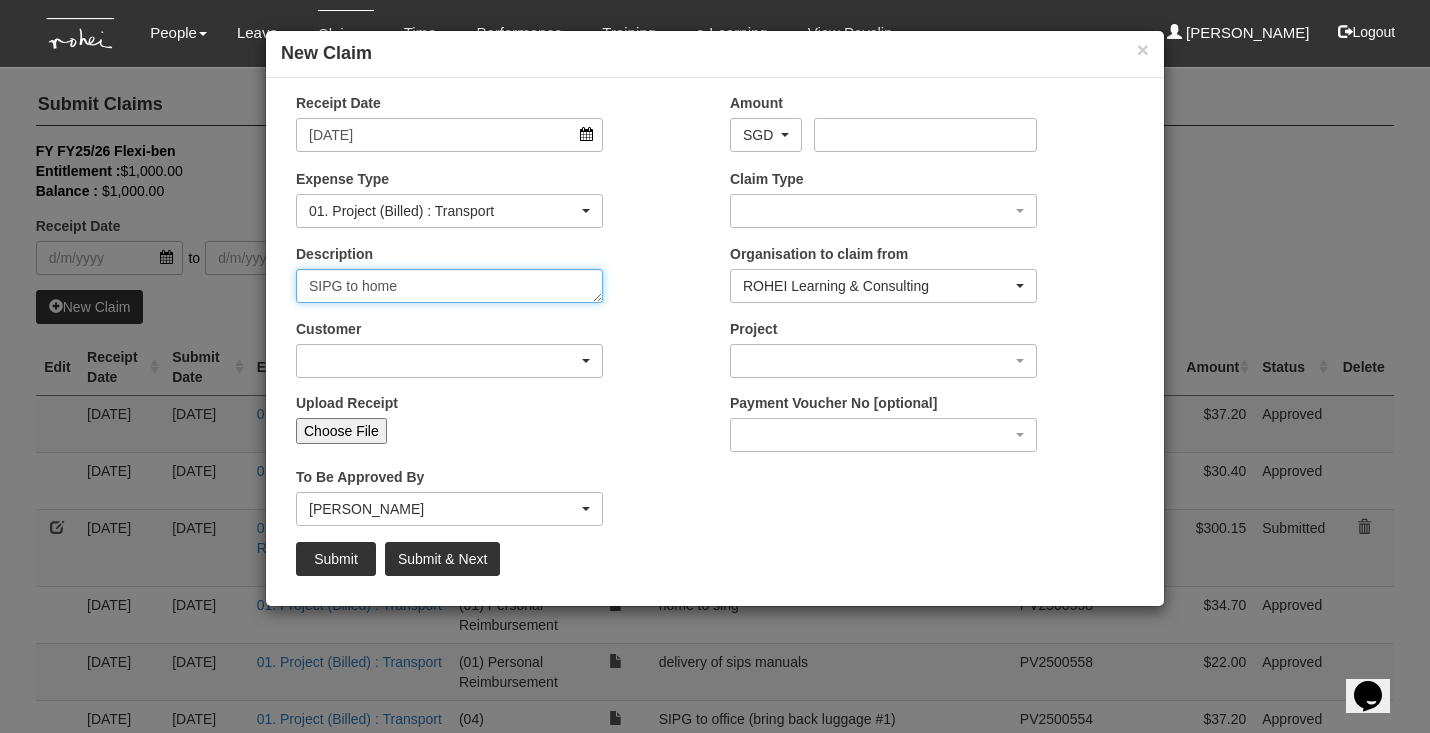 type on "SIPG to home" 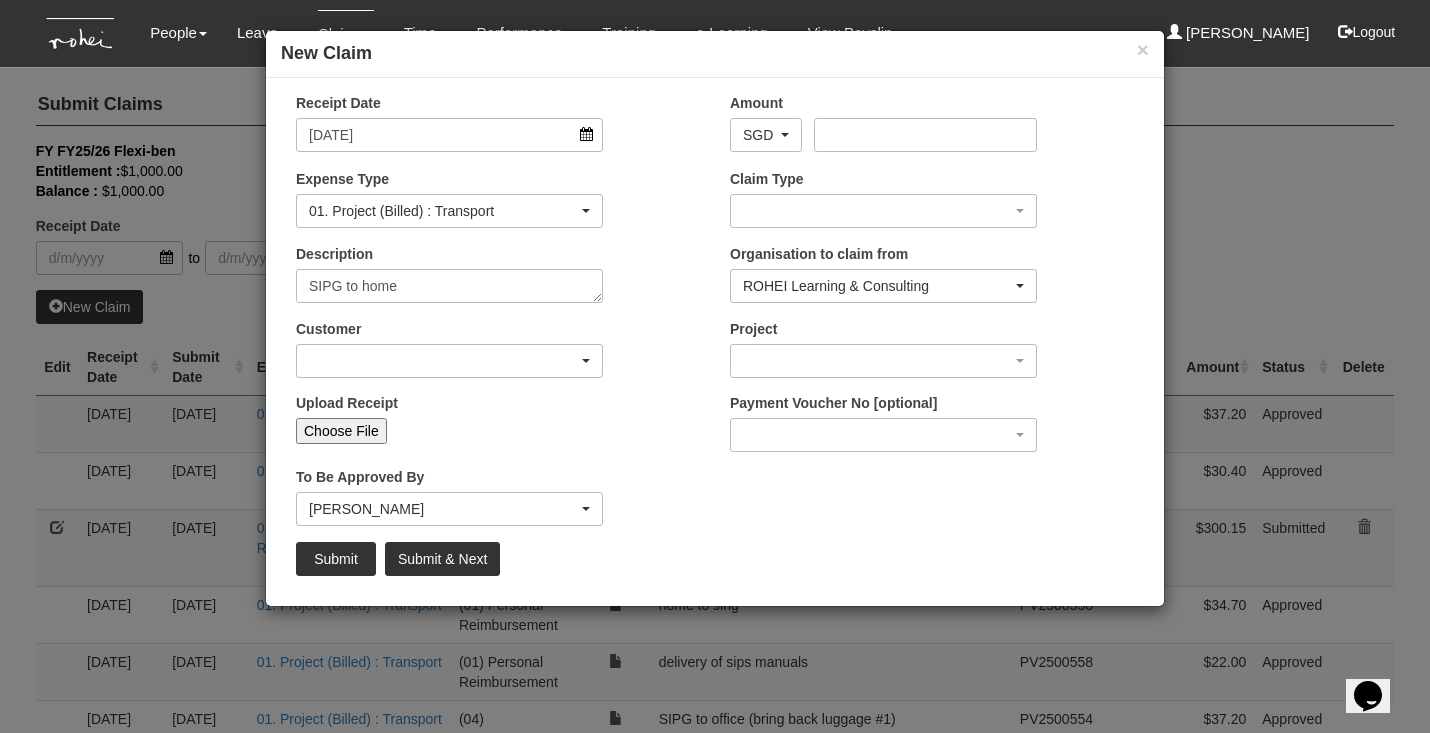 click at bounding box center [449, 361] 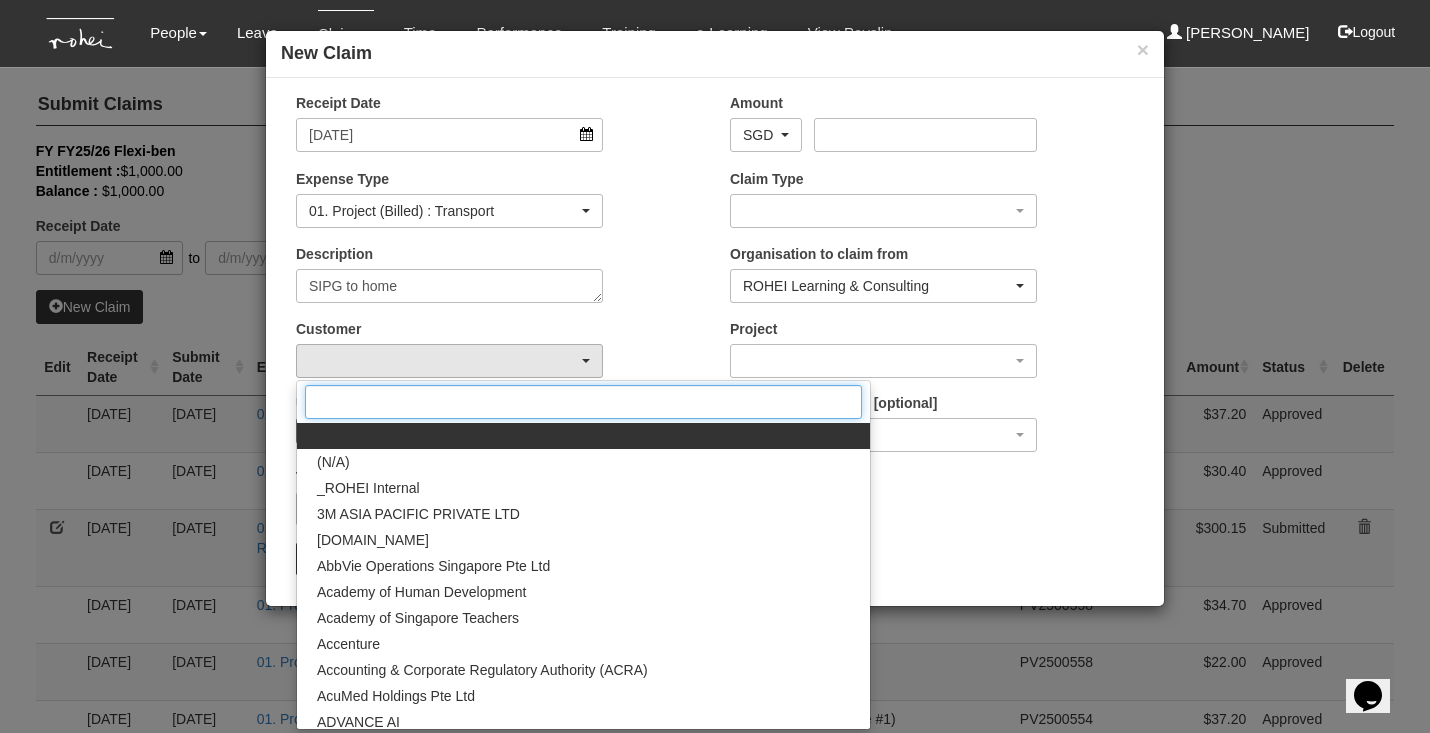 click at bounding box center [583, 402] 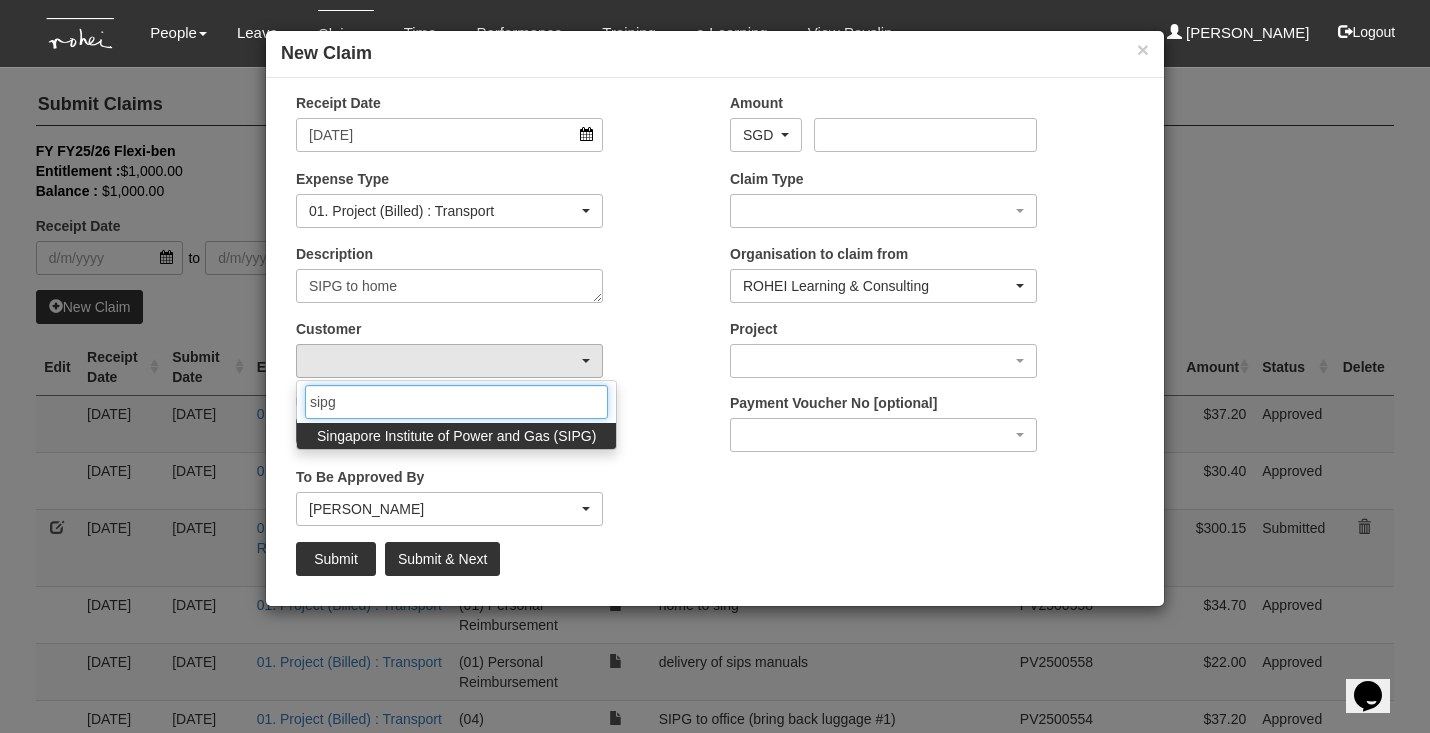 type on "sipg" 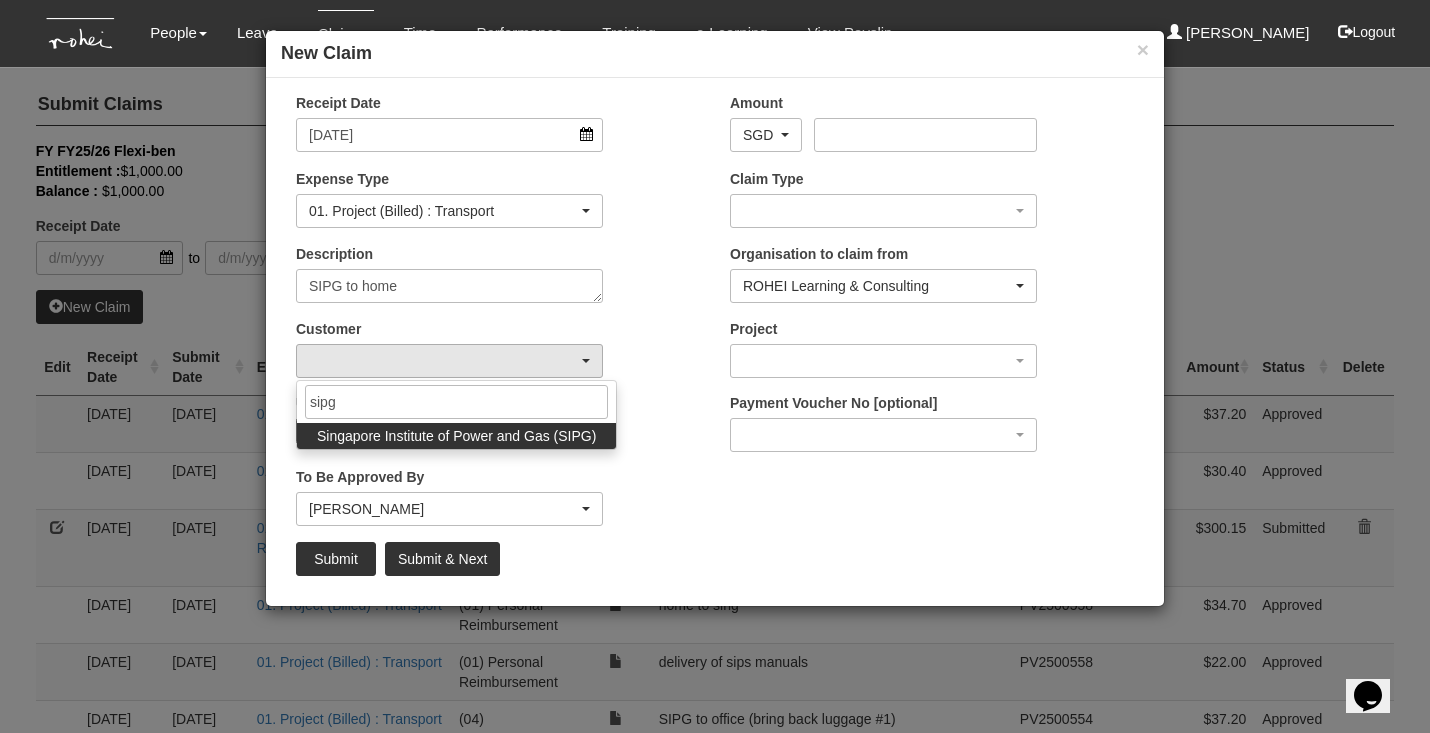 click on "Singapore Institute of Power and Gas (SIPG)" at bounding box center [456, 436] 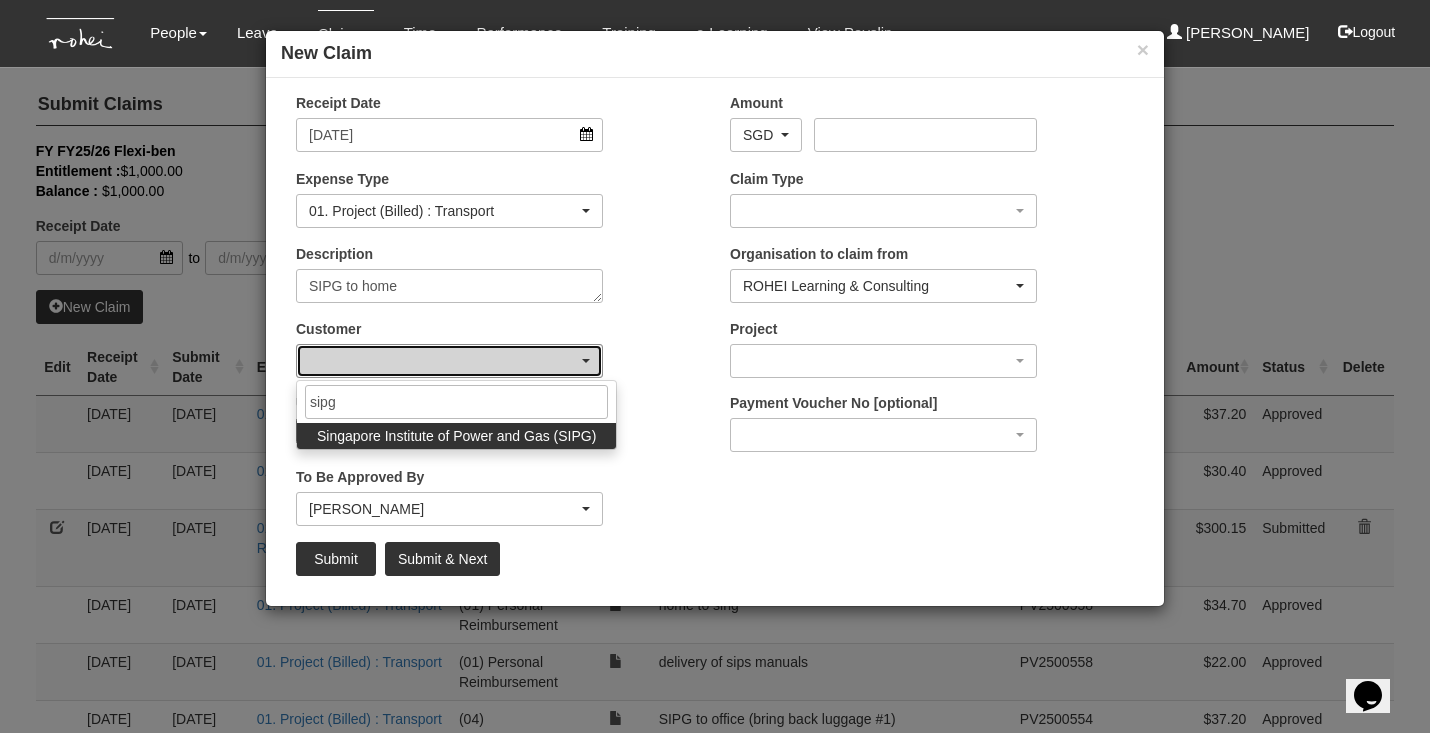 select on "483" 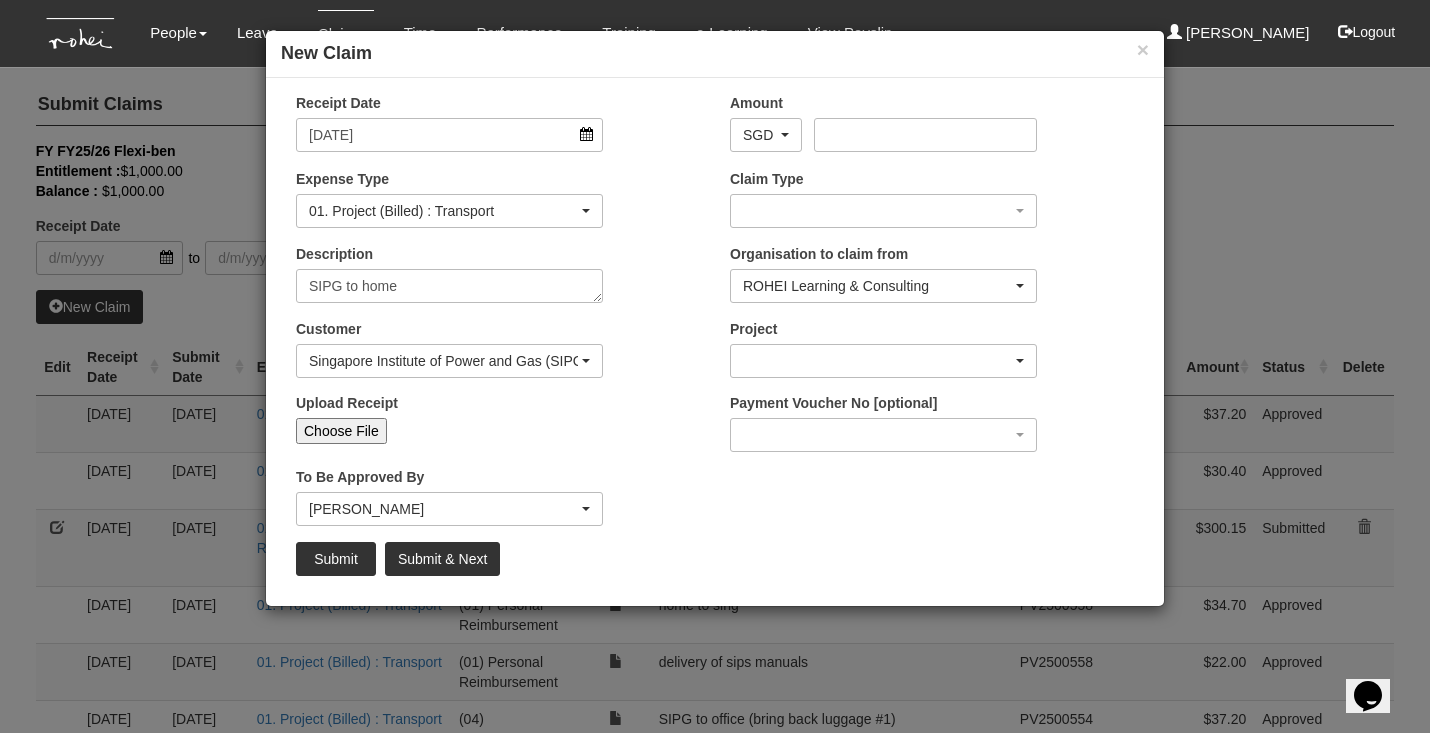 click at bounding box center [883, 361] 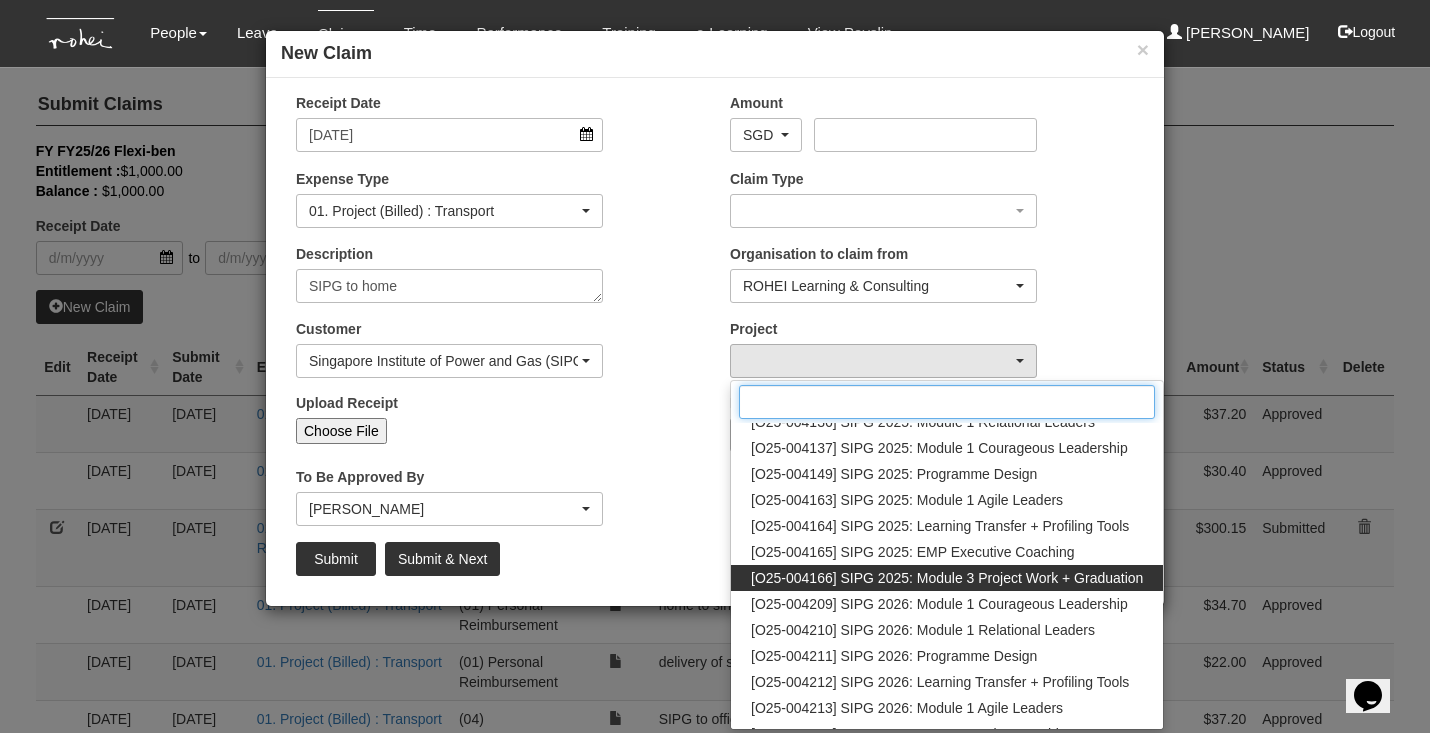 scroll, scrollTop: 247, scrollLeft: 0, axis: vertical 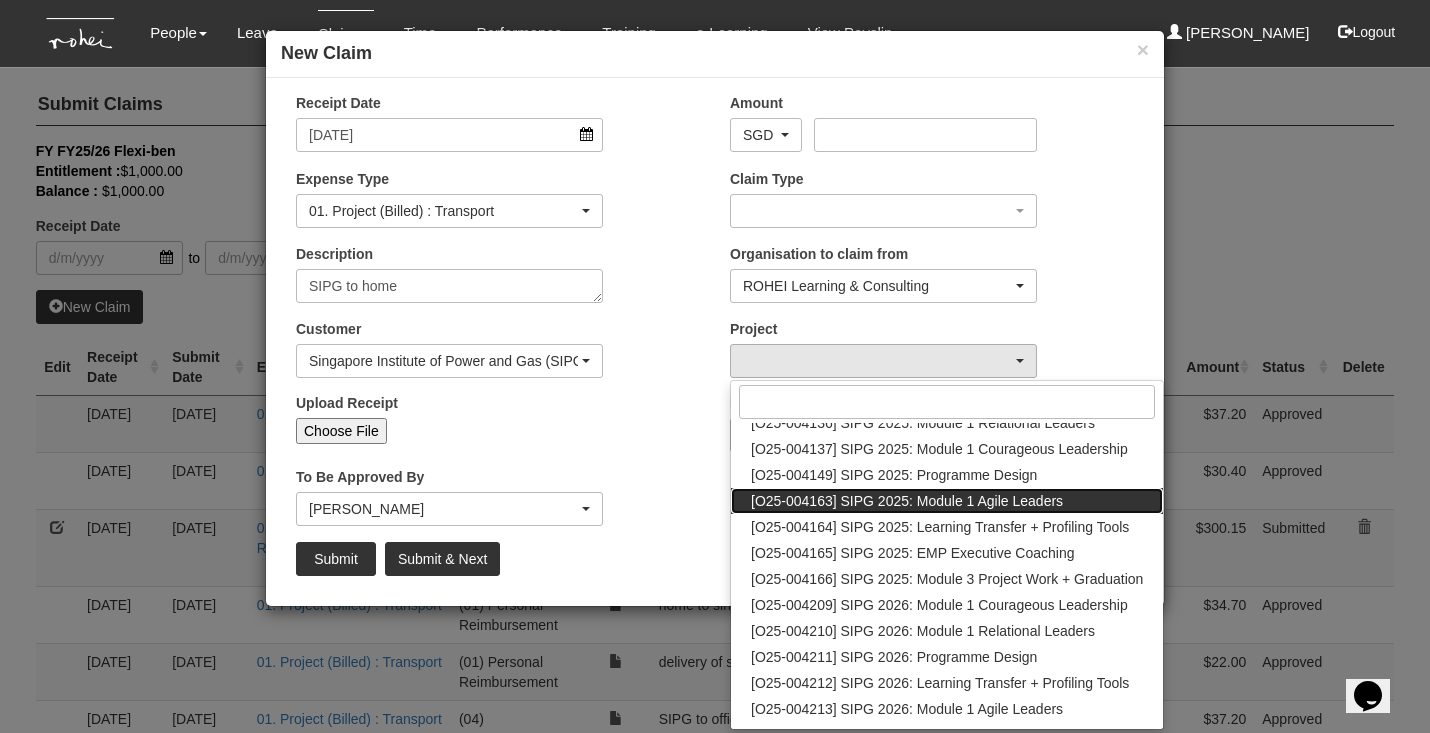 click on "[O25-004163] SIPG 2025: Module 1 Agile Leaders" at bounding box center (907, 501) 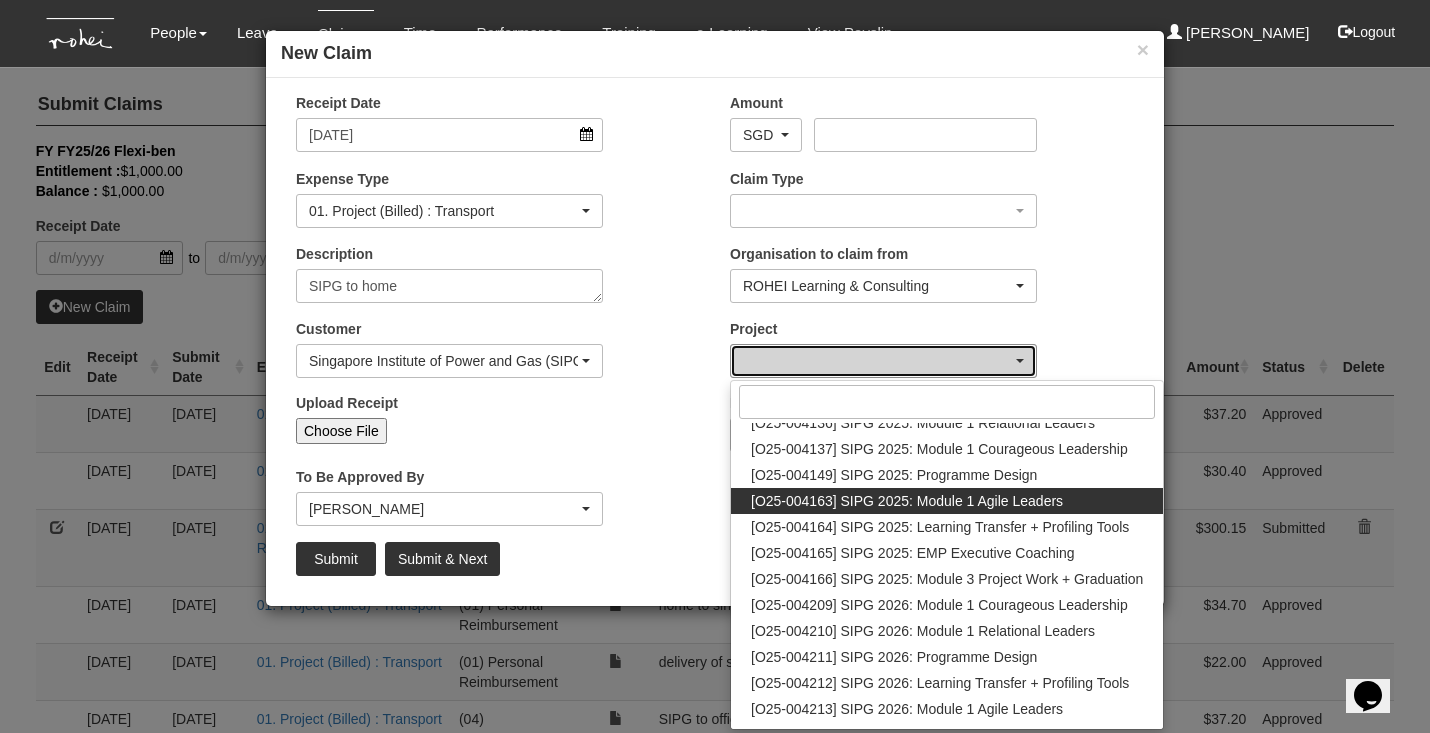 select on "2787" 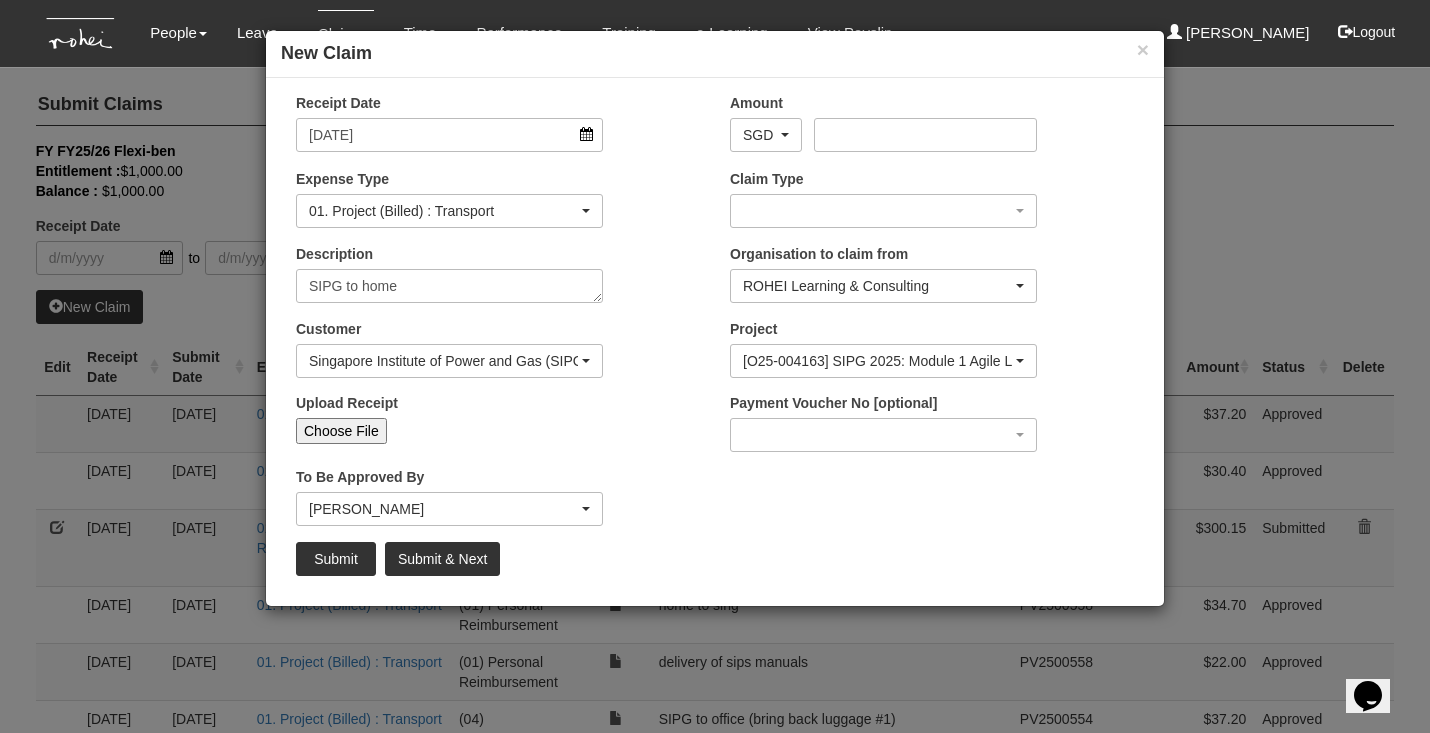 click on "Choose File" at bounding box center (341, 431) 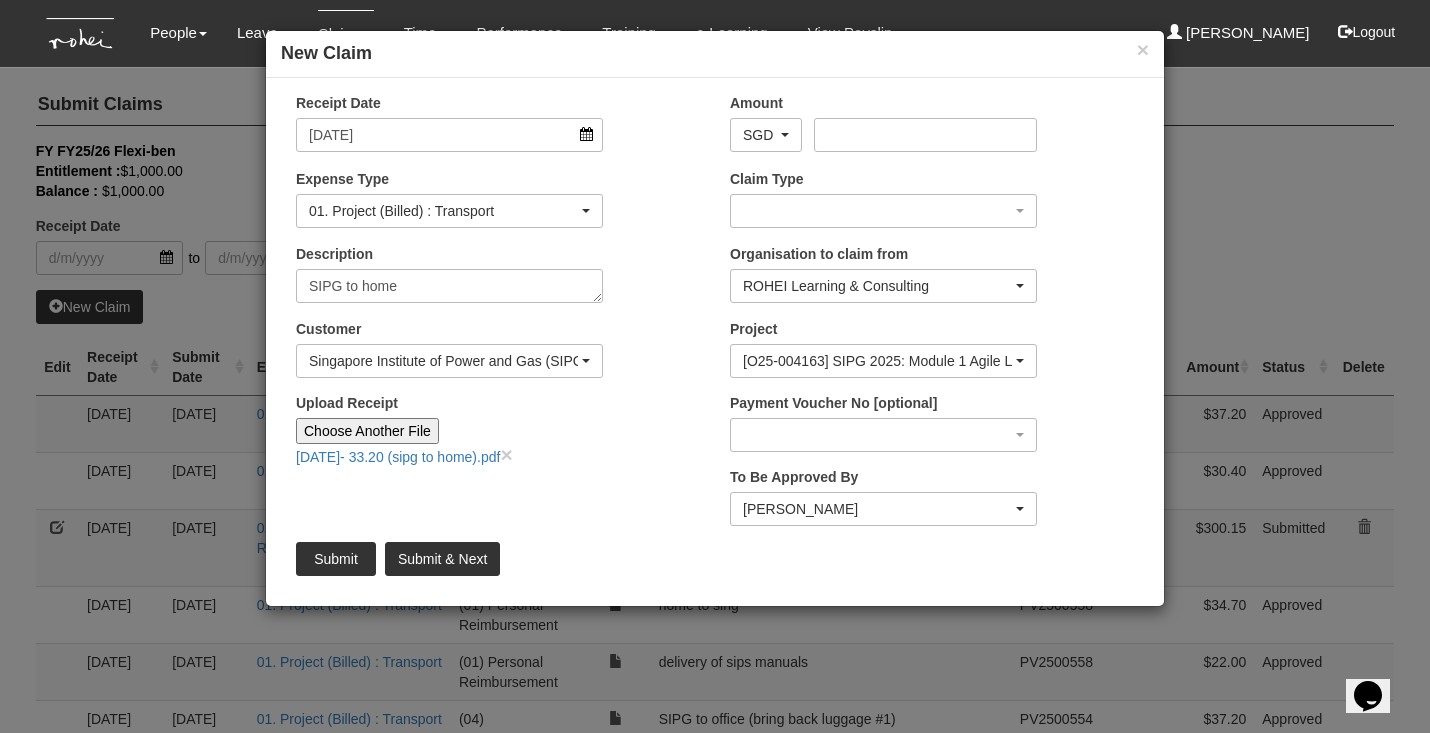 click on "[PERSON_NAME]" at bounding box center [877, 509] 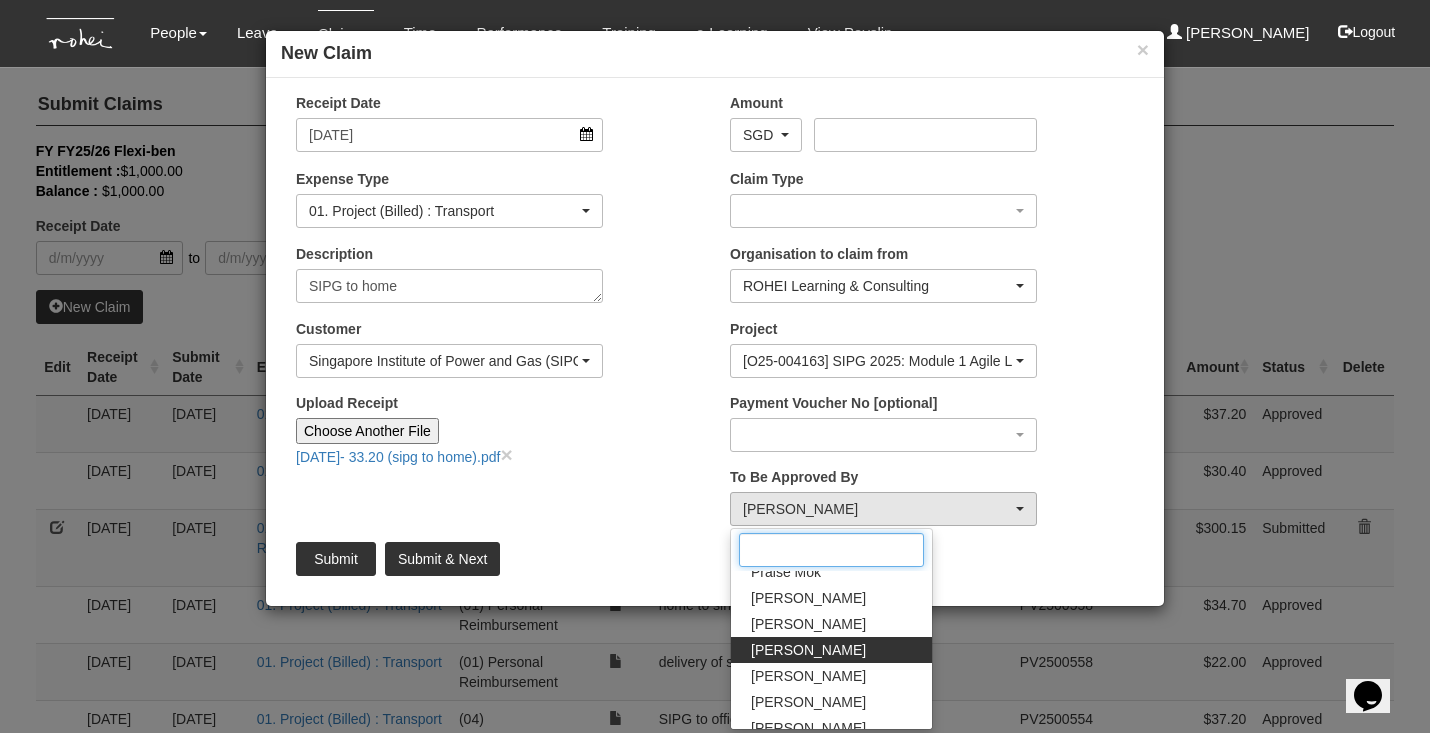 click at bounding box center [831, 550] 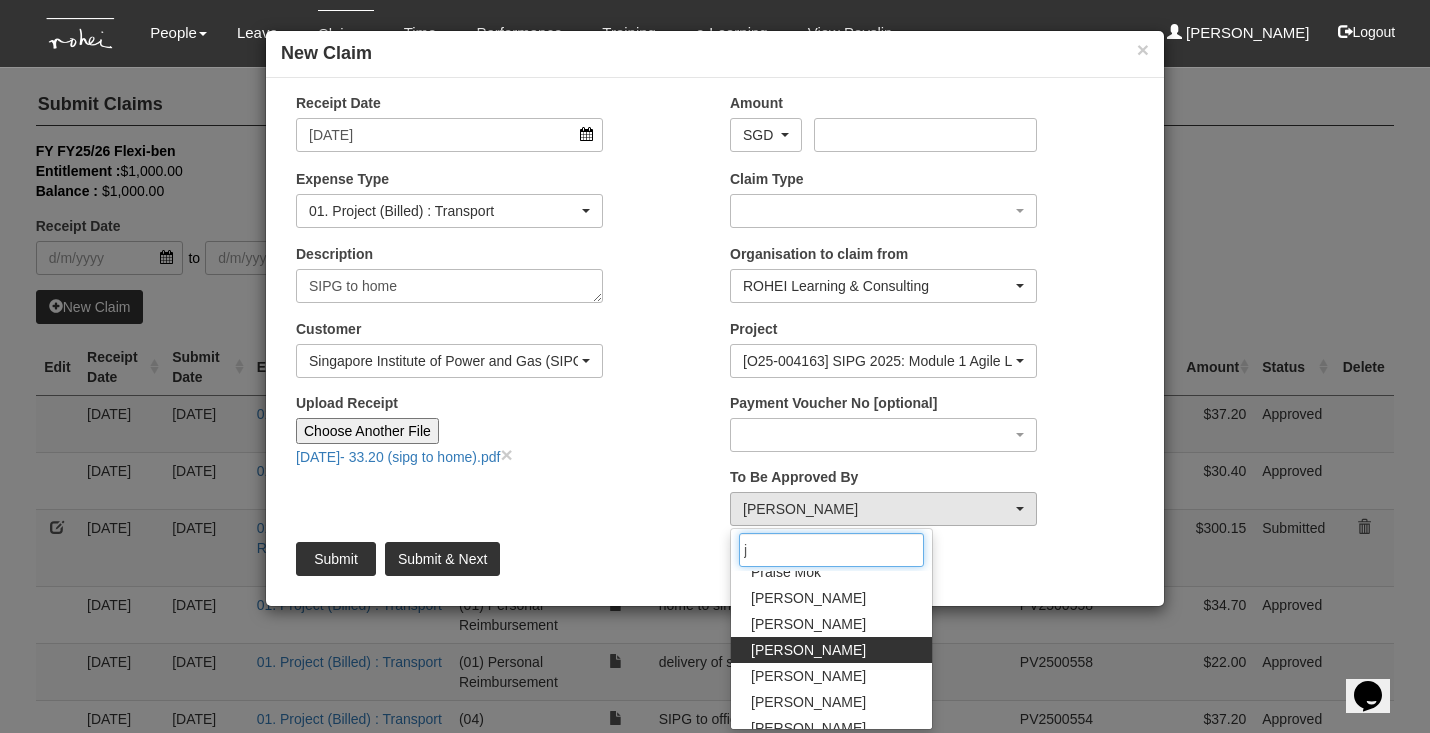 scroll, scrollTop: 0, scrollLeft: 0, axis: both 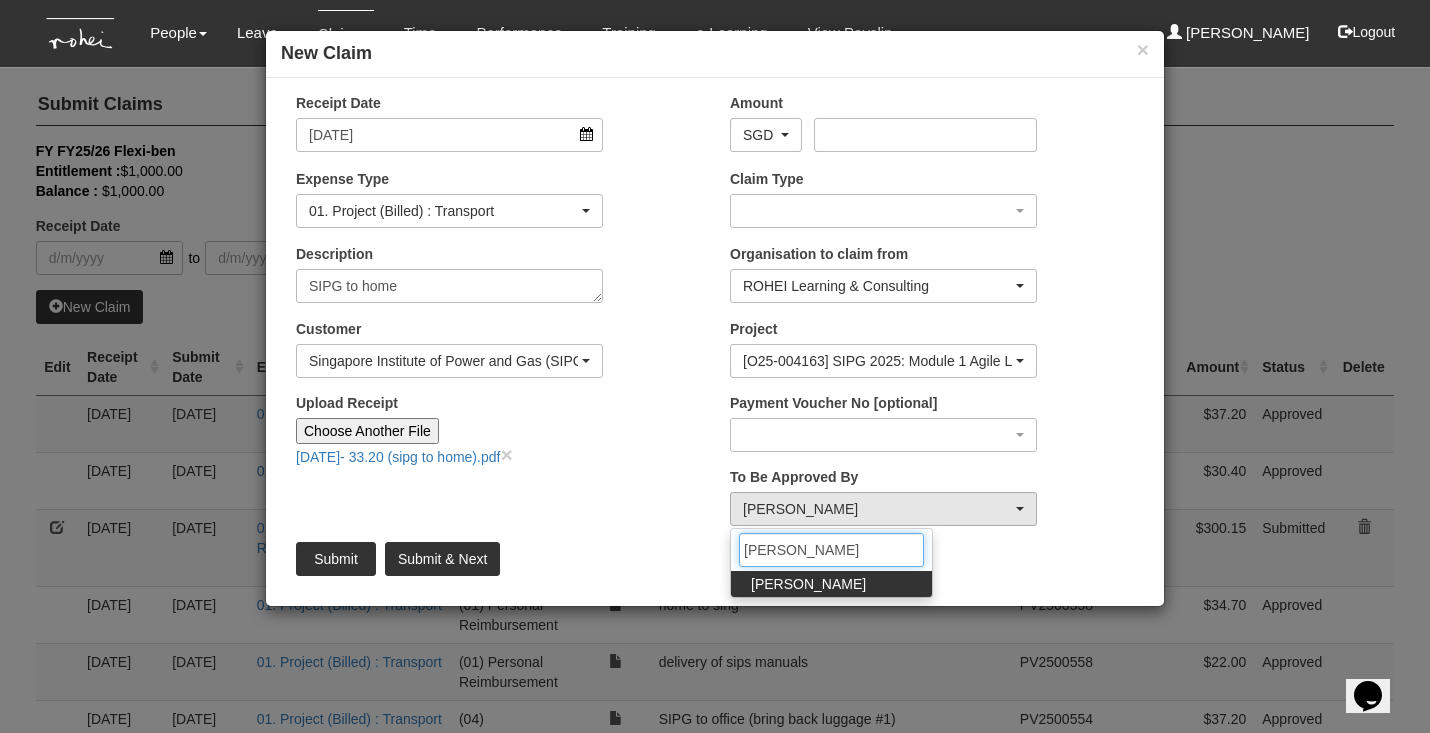 type on "[PERSON_NAME]" 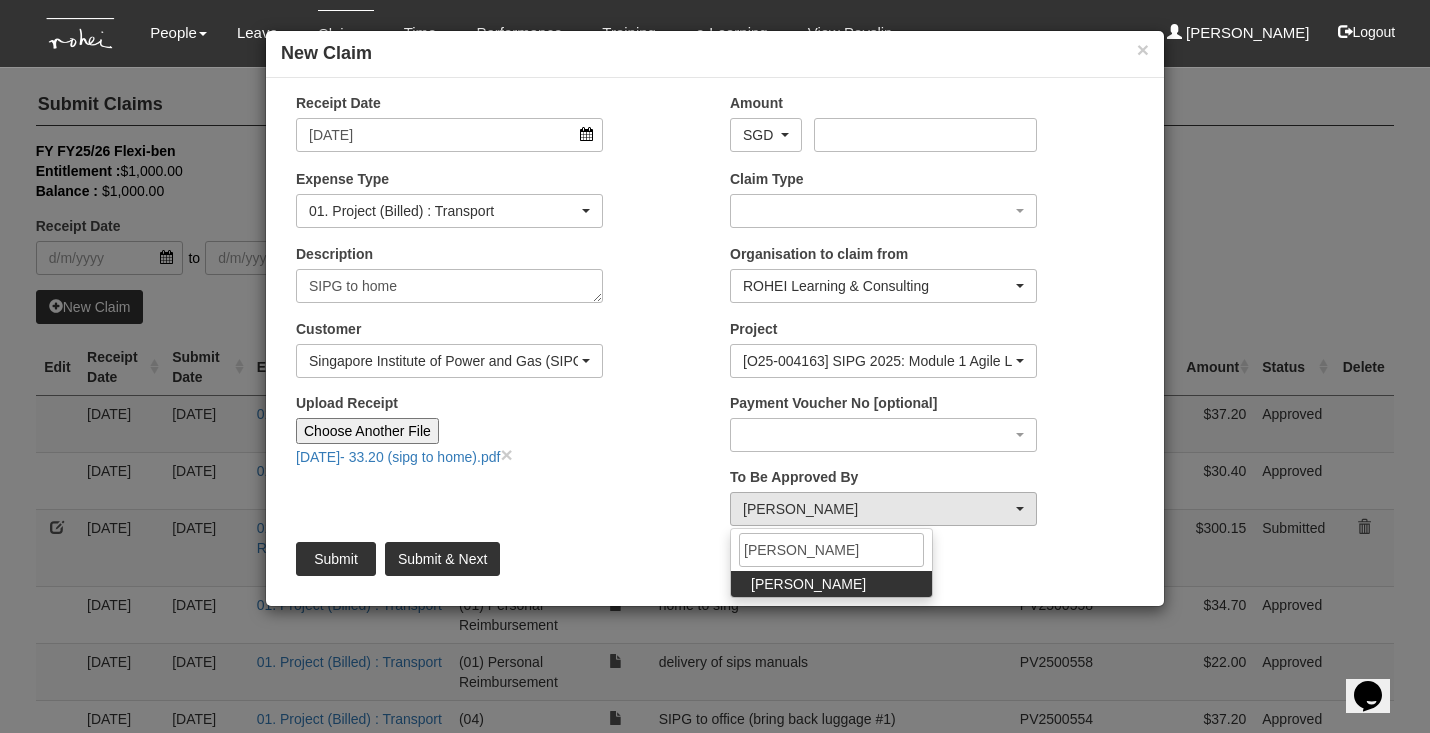 click on "[PERSON_NAME]" at bounding box center (808, 584) 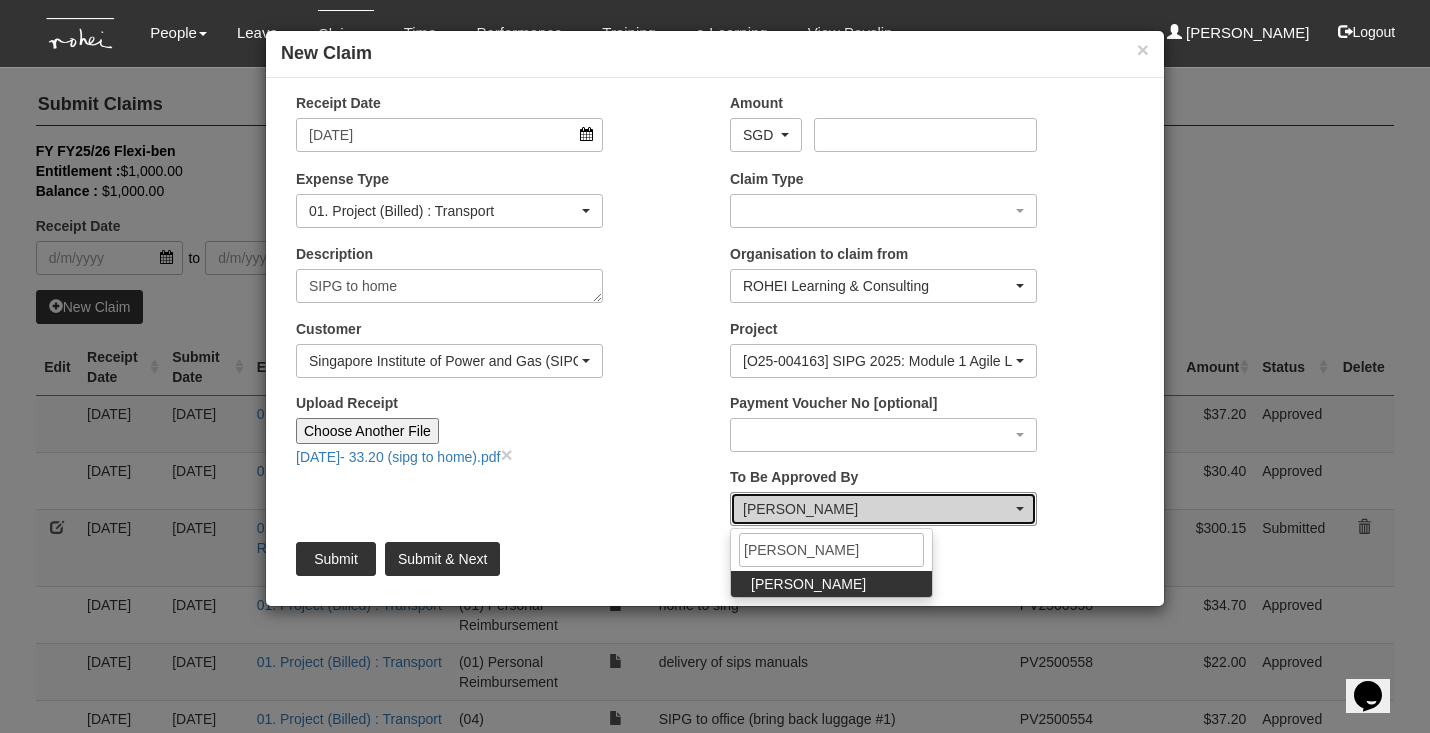 select on "34494e3c-fa1c-4f5c-8164-1b5a8a5feac6" 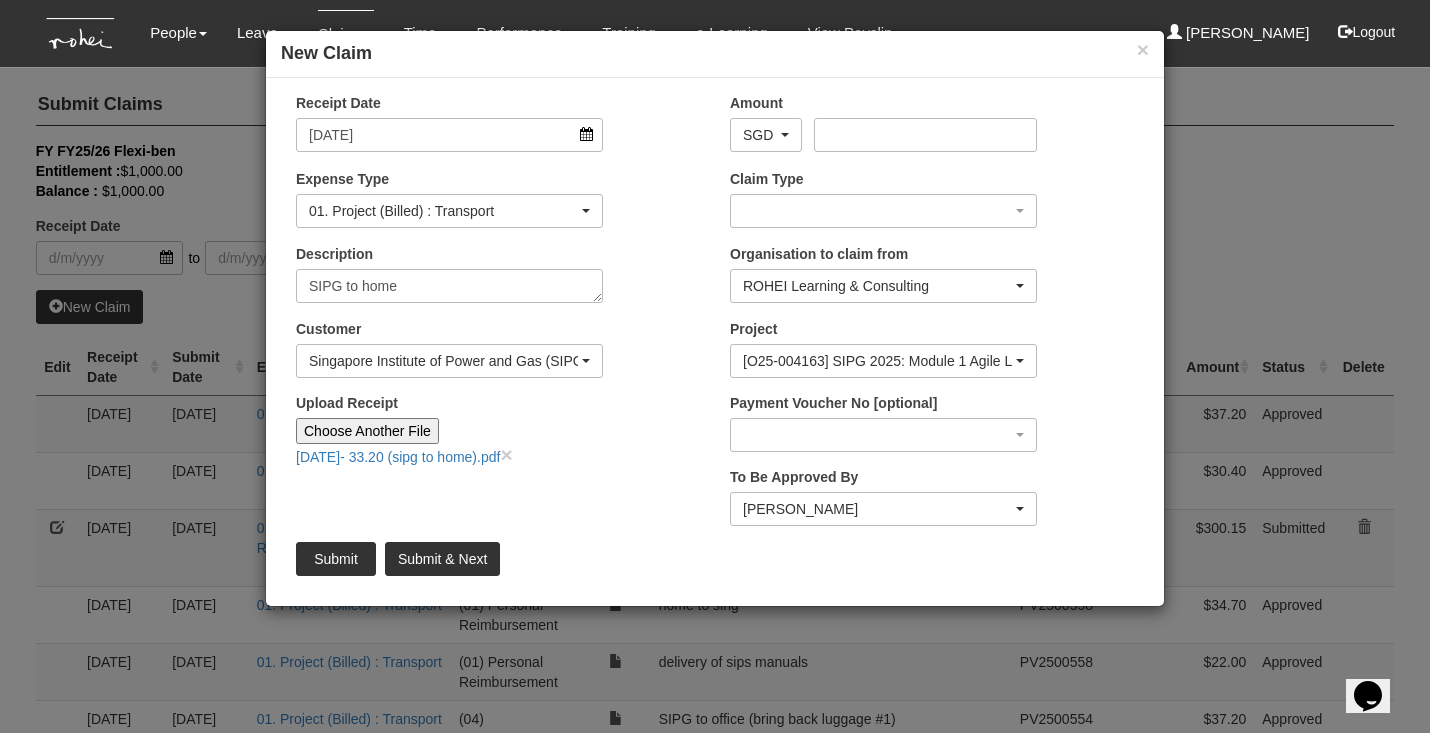 click on "ROHEI Learning & Consulting" at bounding box center (877, 286) 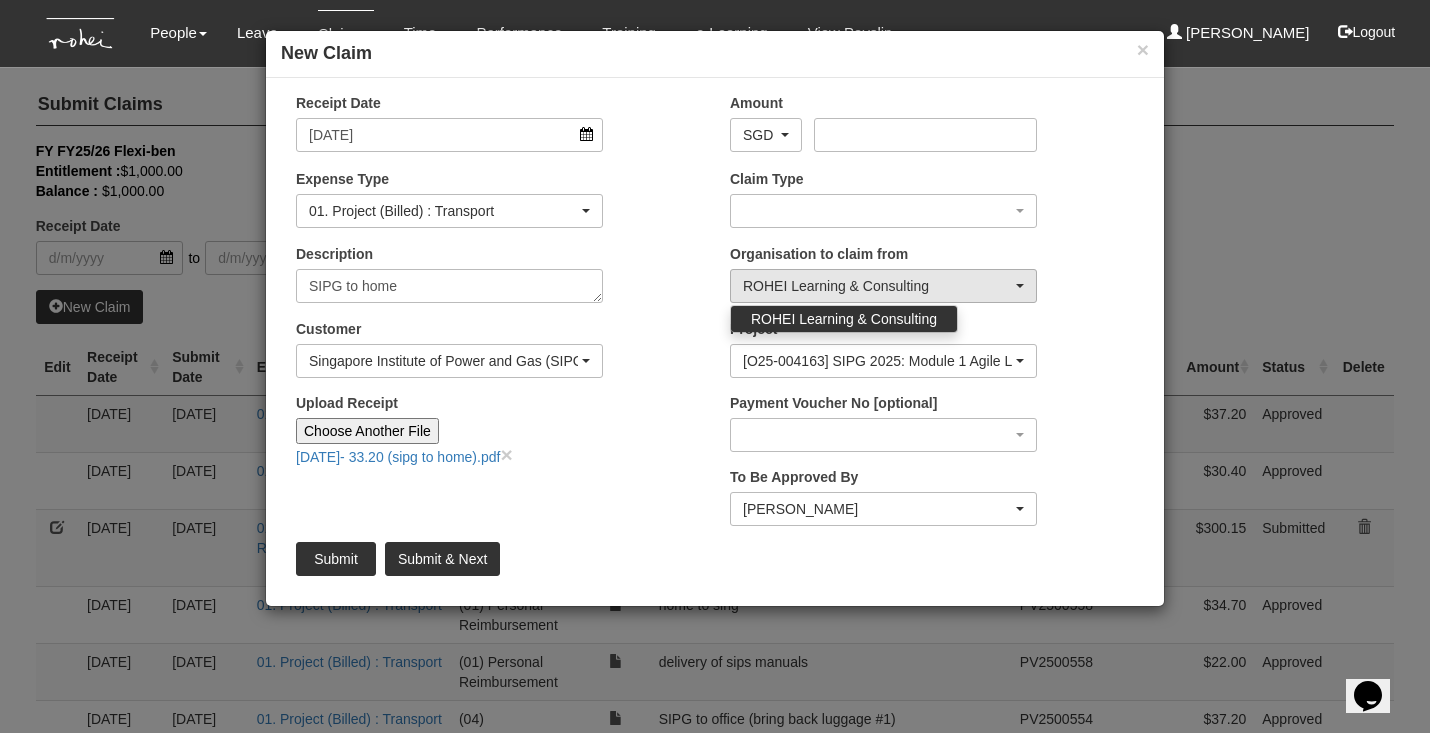 click on "Organisation to claim from
ROHEI Learning & Consulting
ROHEI Learning & Consulting   ROHEI Learning & Consulting" at bounding box center (883, 273) 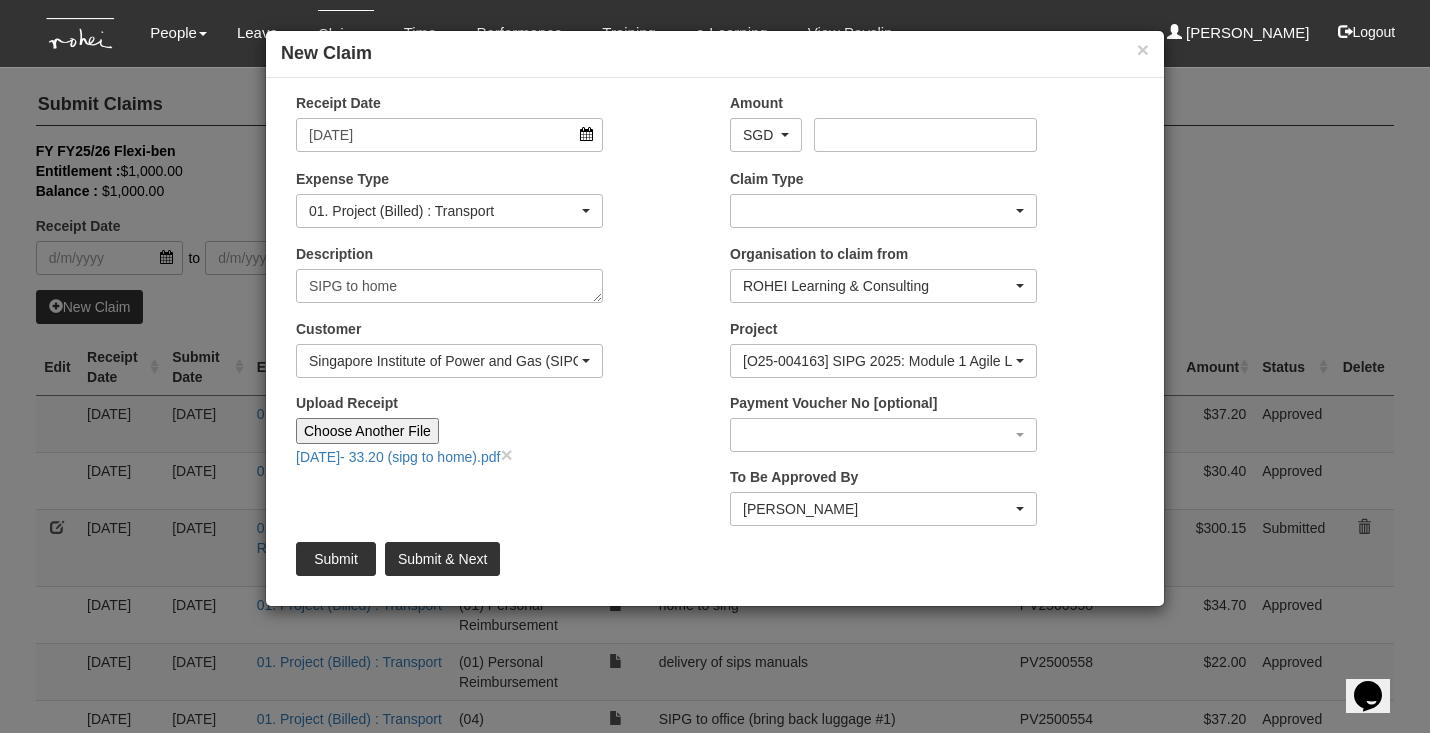 click at bounding box center (883, 211) 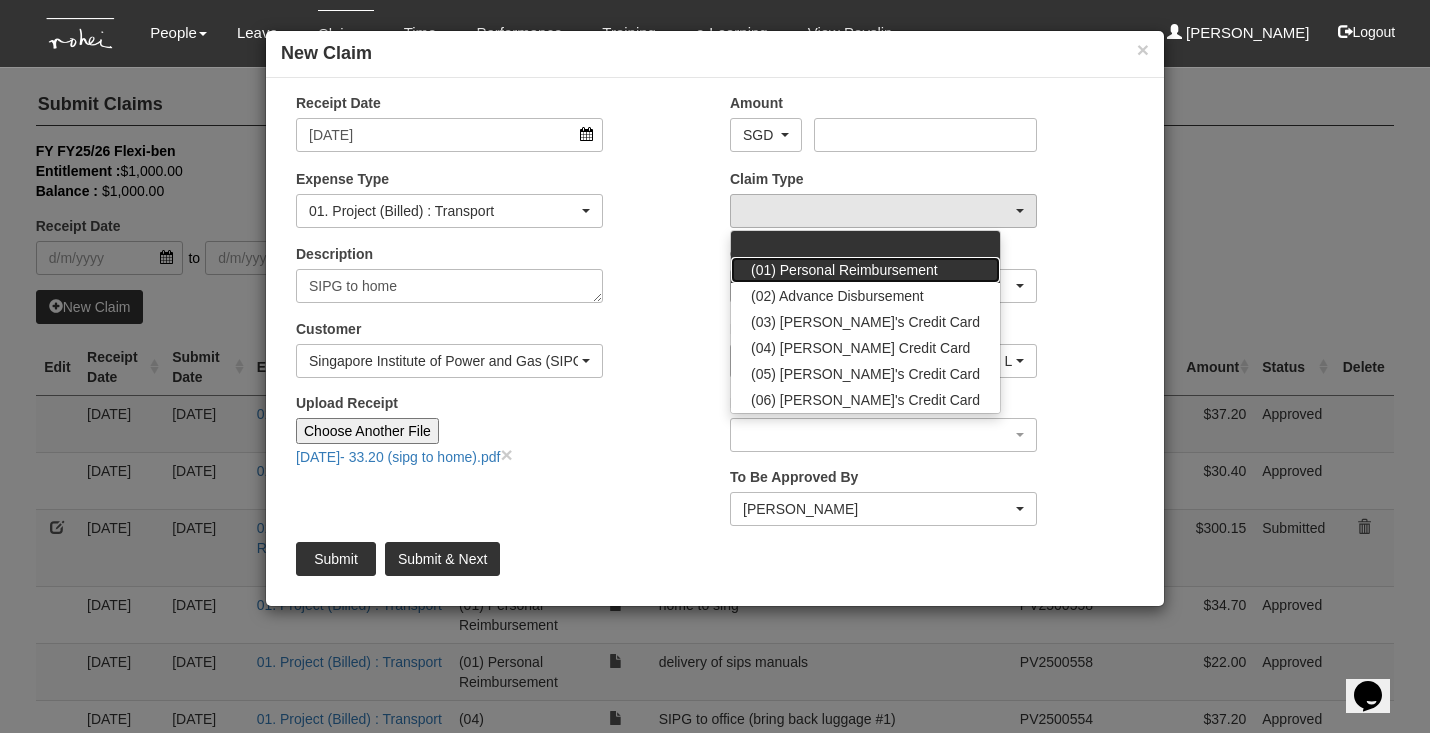 click on "(01) Personal Reimbursement" at bounding box center [844, 270] 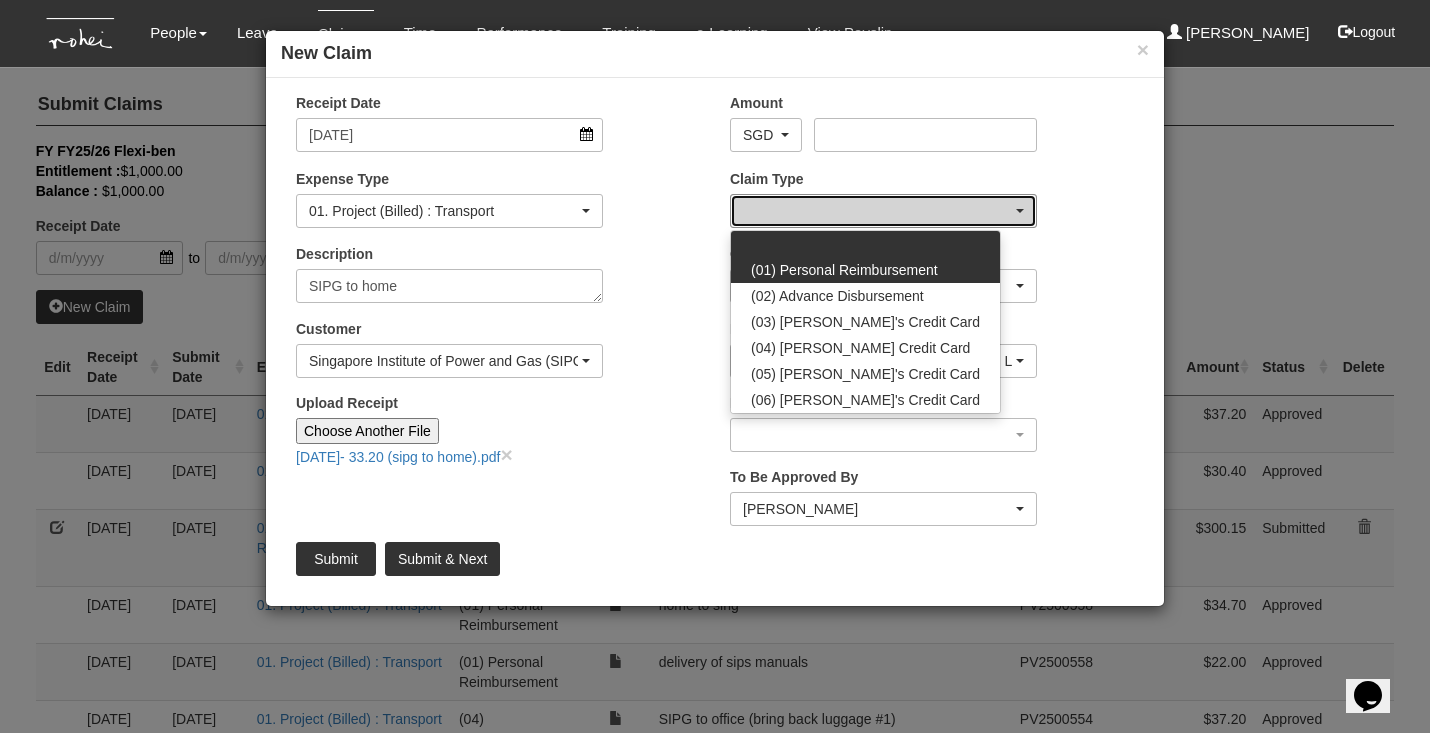 select on "14" 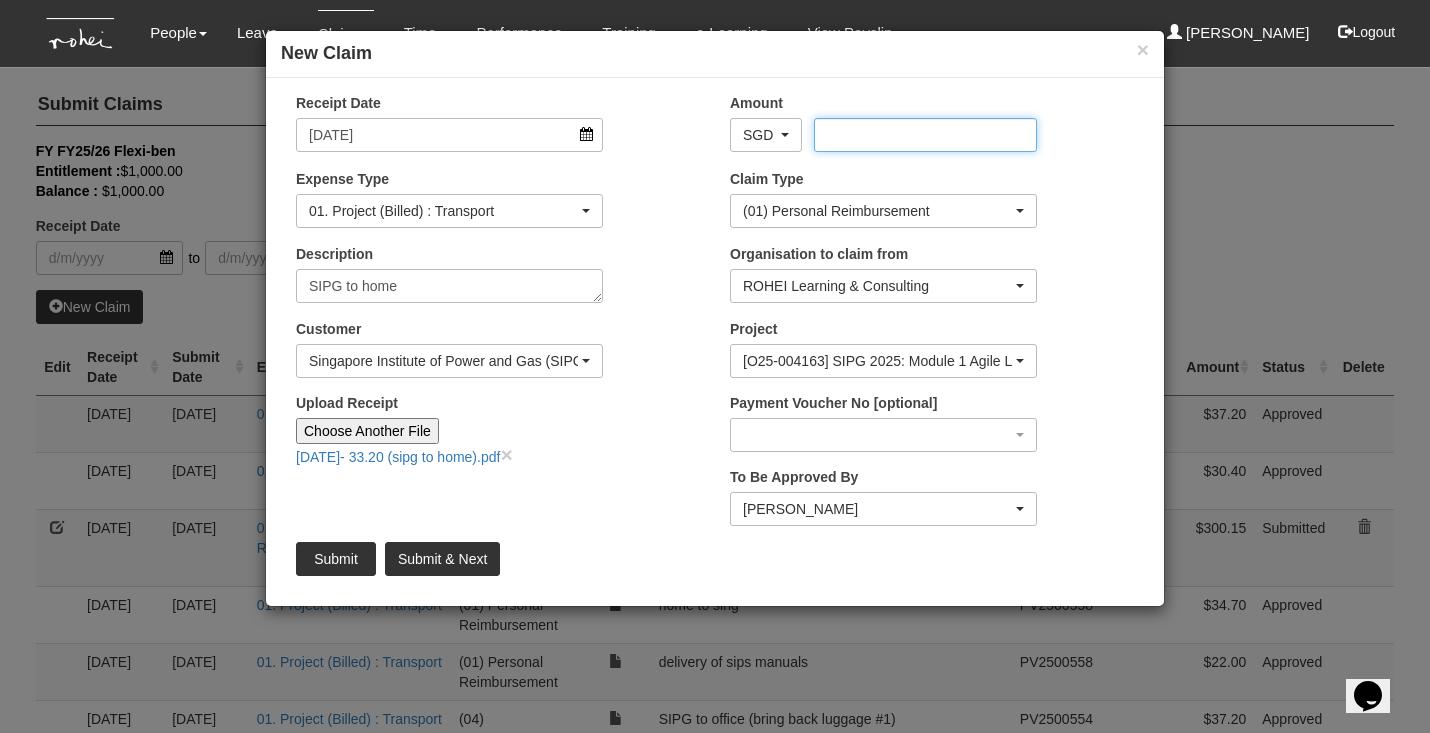click on "Amount" at bounding box center (925, 135) 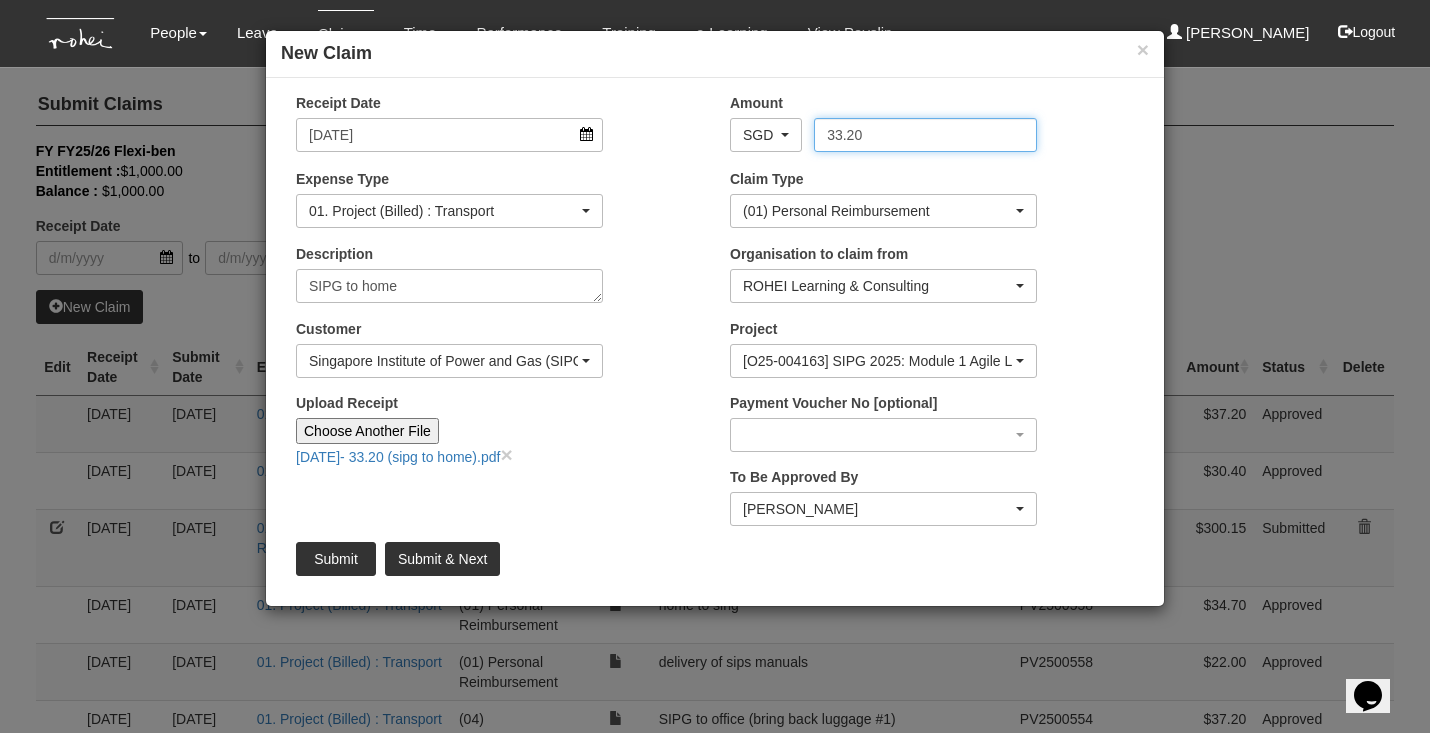 type on "33.20" 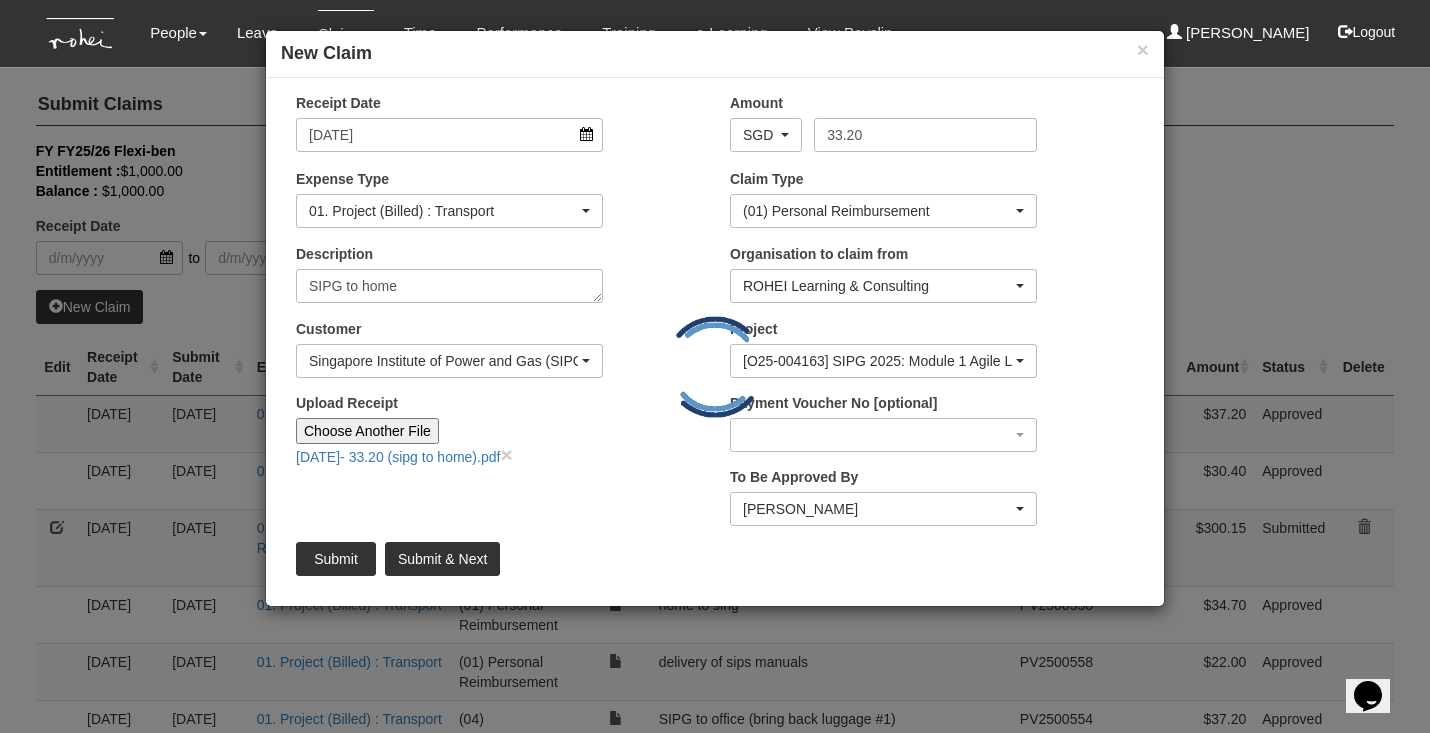 click on "Submit & Next" at bounding box center [442, 559] 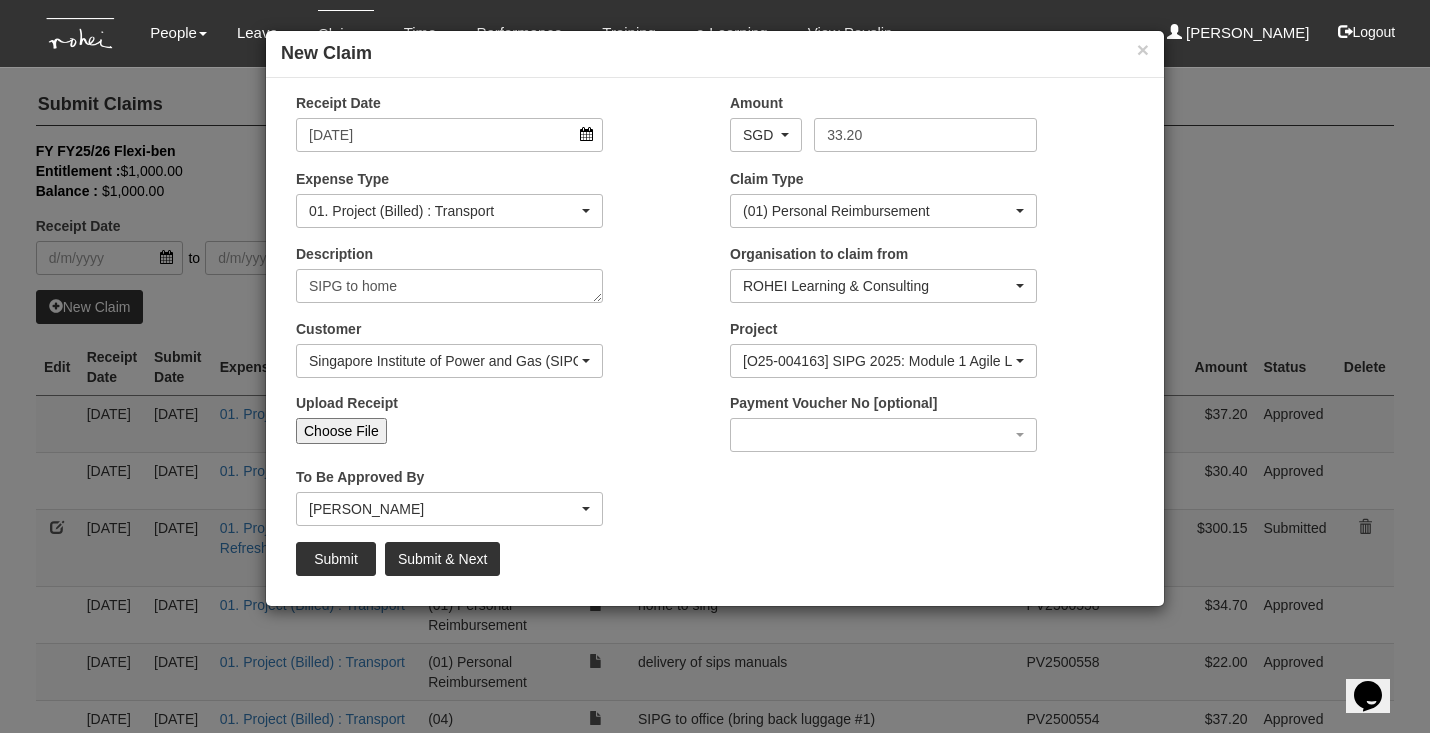 type 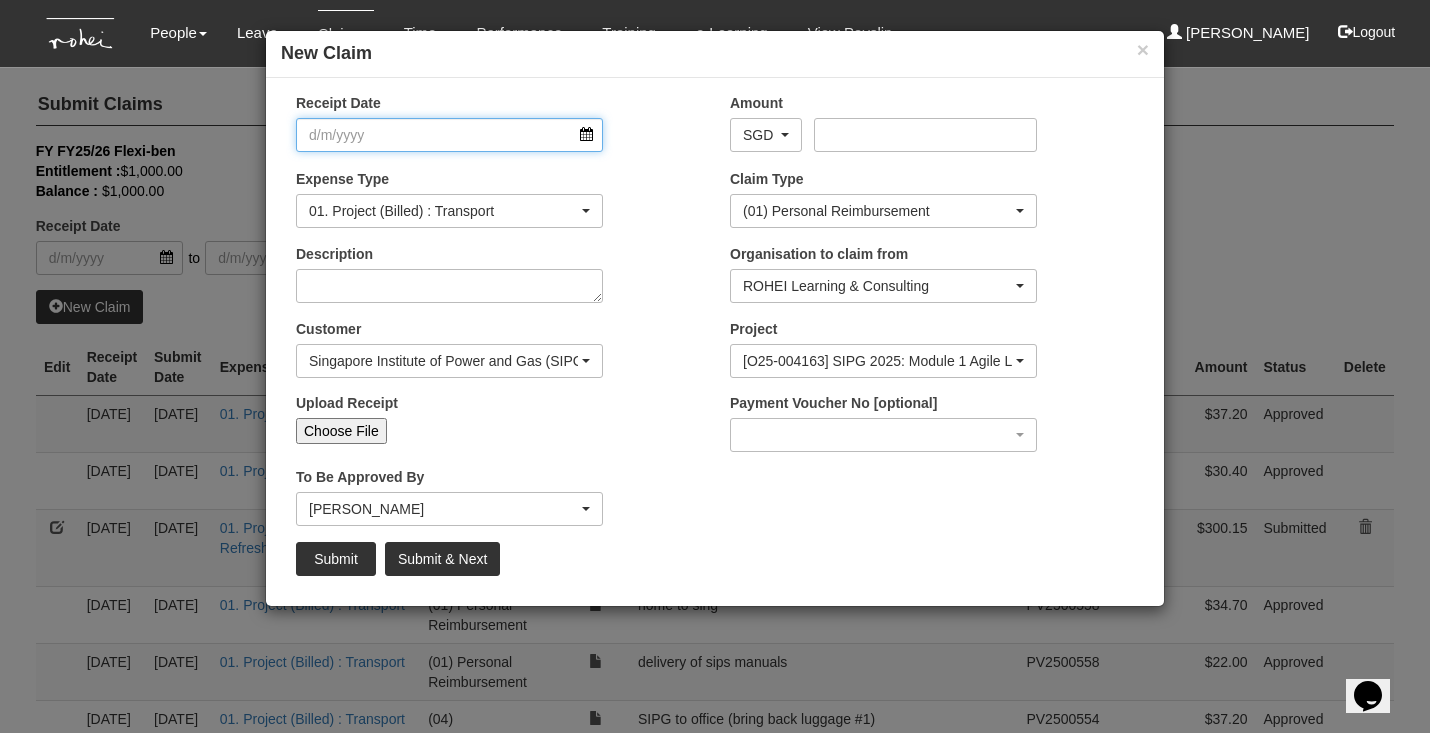 click on "Receipt Date" at bounding box center [449, 135] 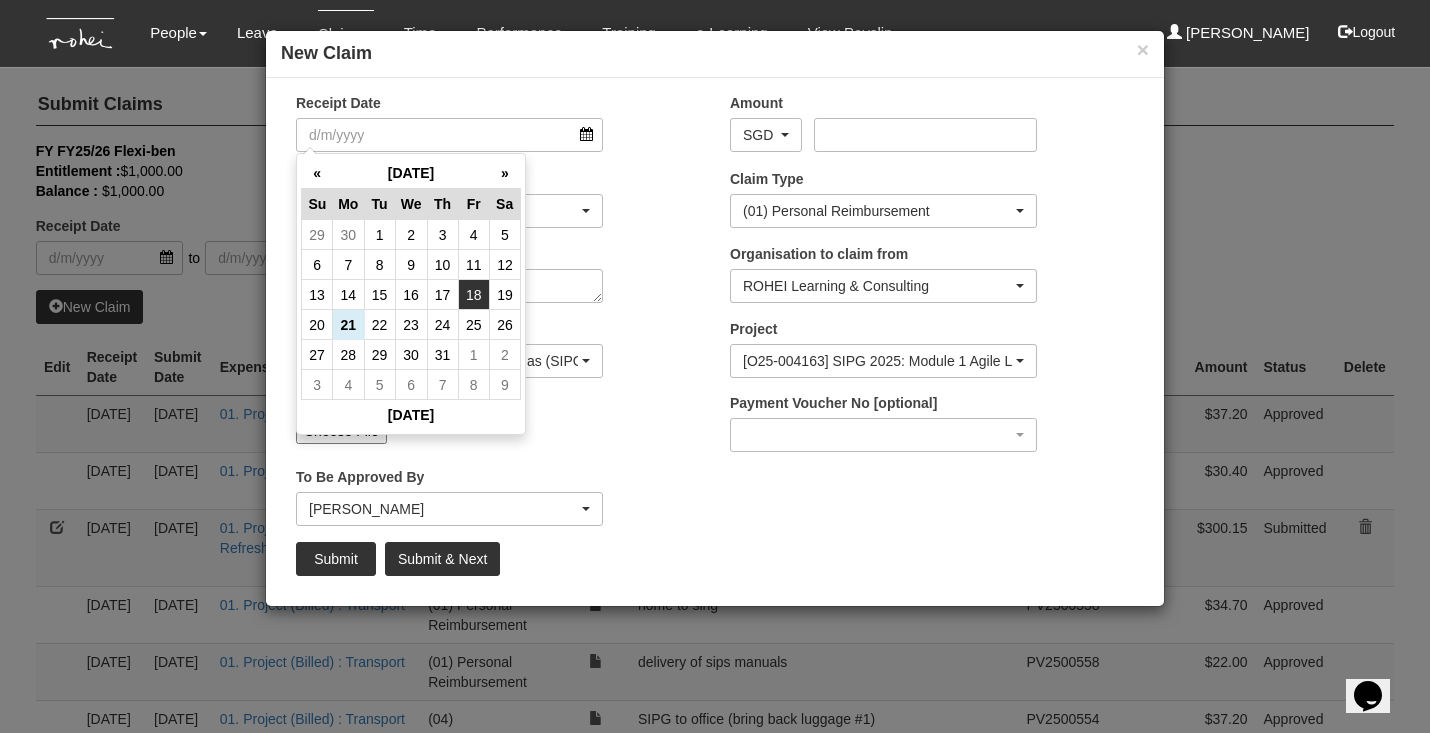 click on "18" at bounding box center (473, 295) 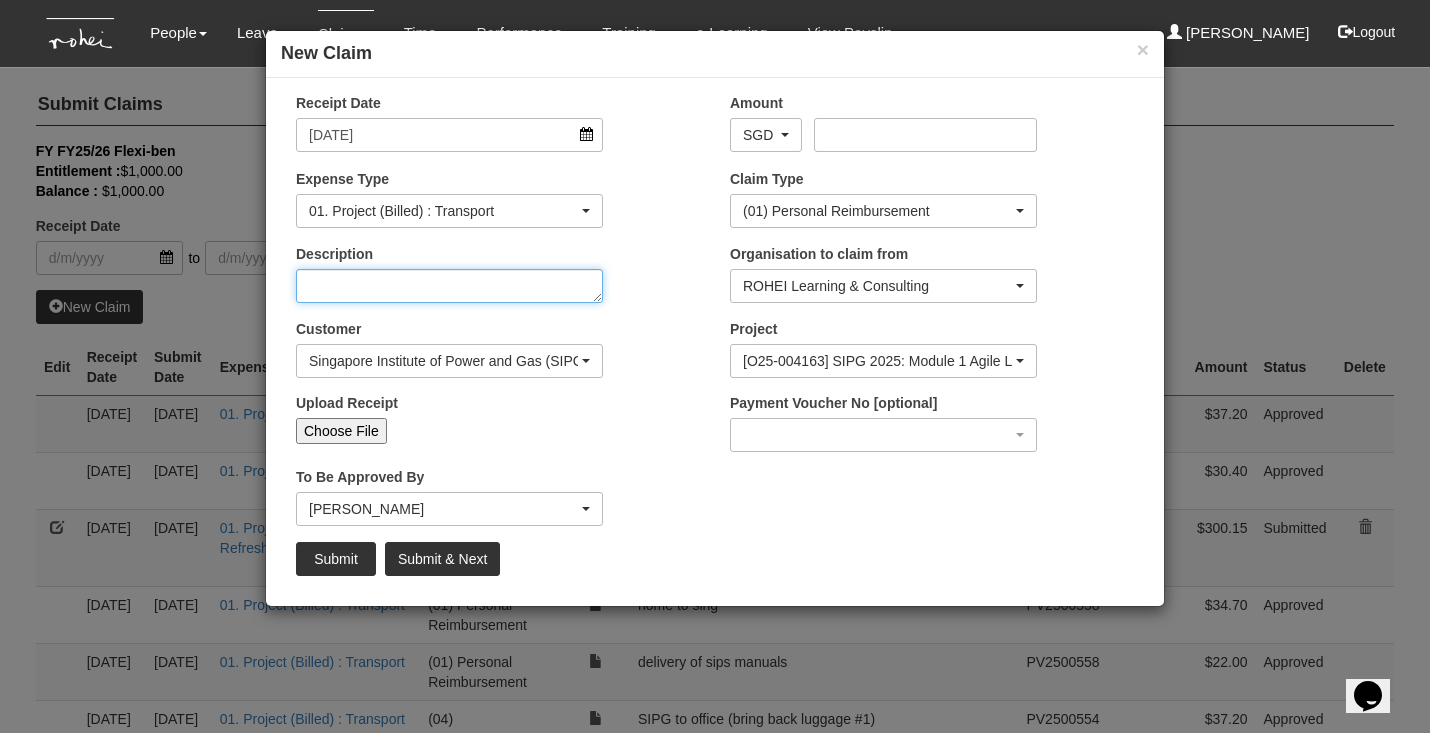 click on "Description" at bounding box center [449, 286] 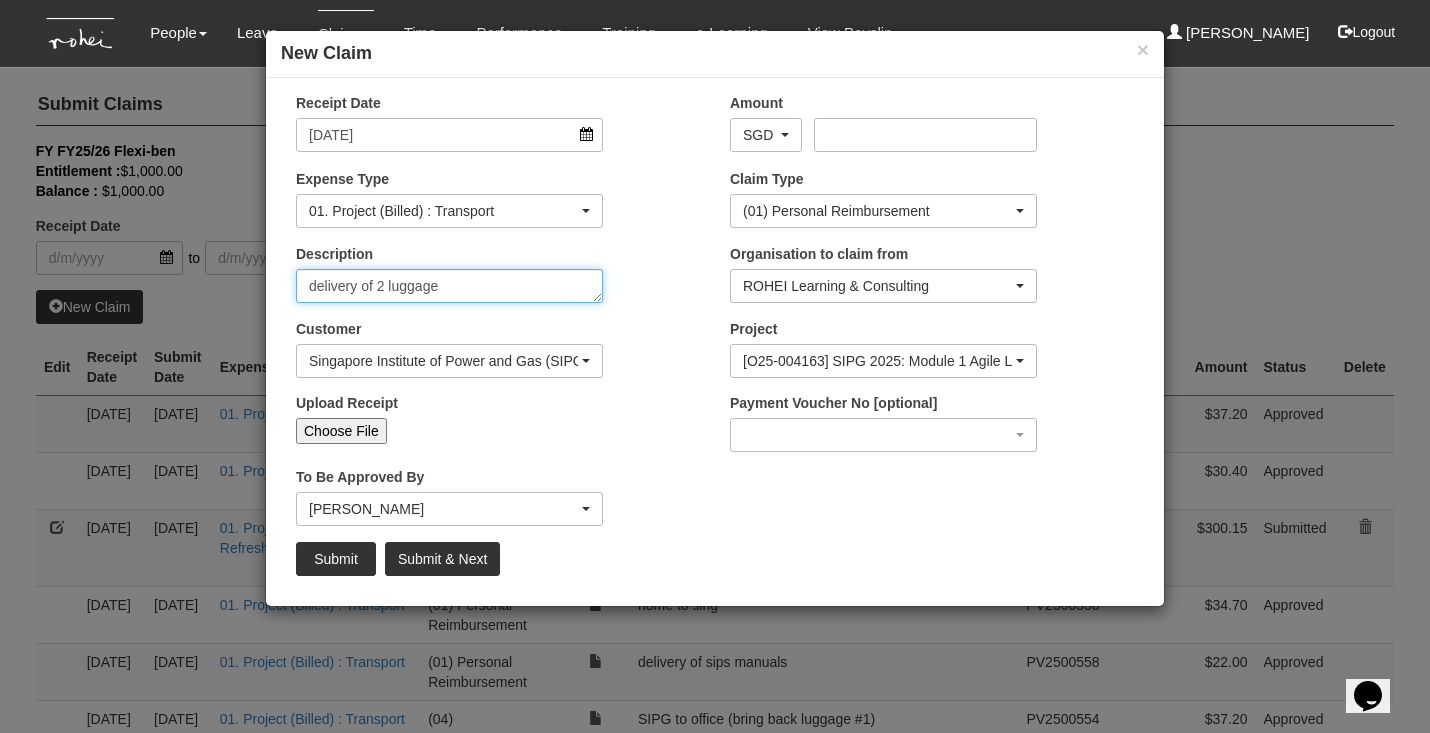 type on "delivery of 2 luggages" 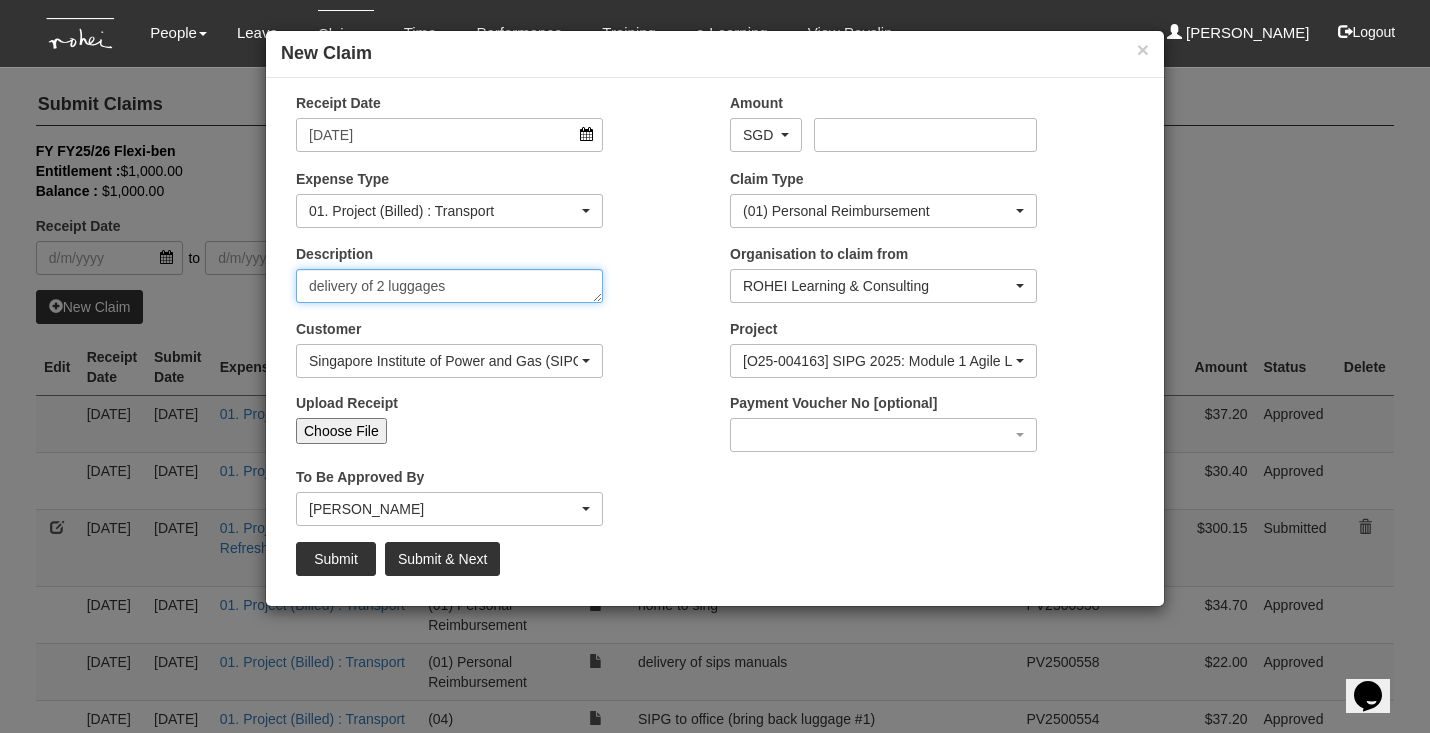 select on "50" 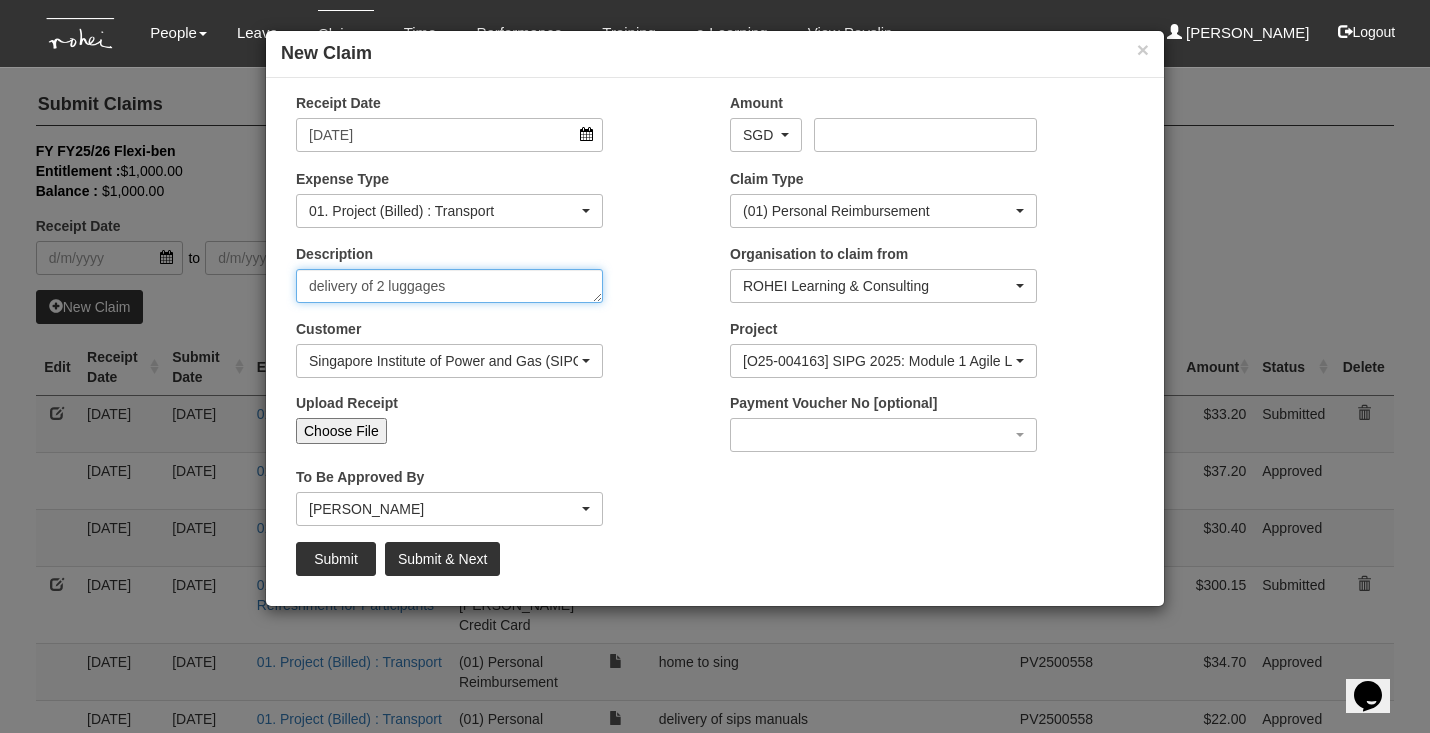 click on "delivery of 2 luggages" at bounding box center (449, 286) 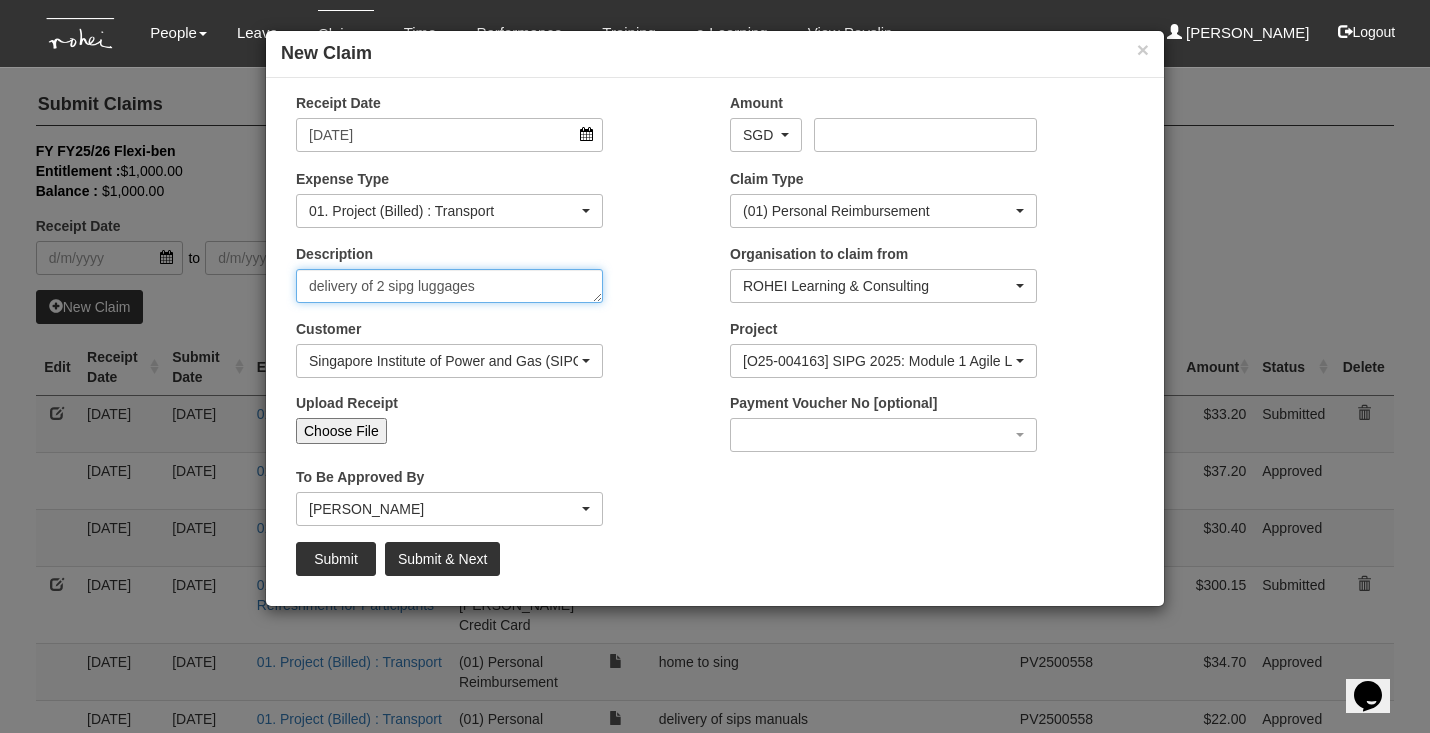 click on "delivery of 2 sipg luggages" at bounding box center [449, 286] 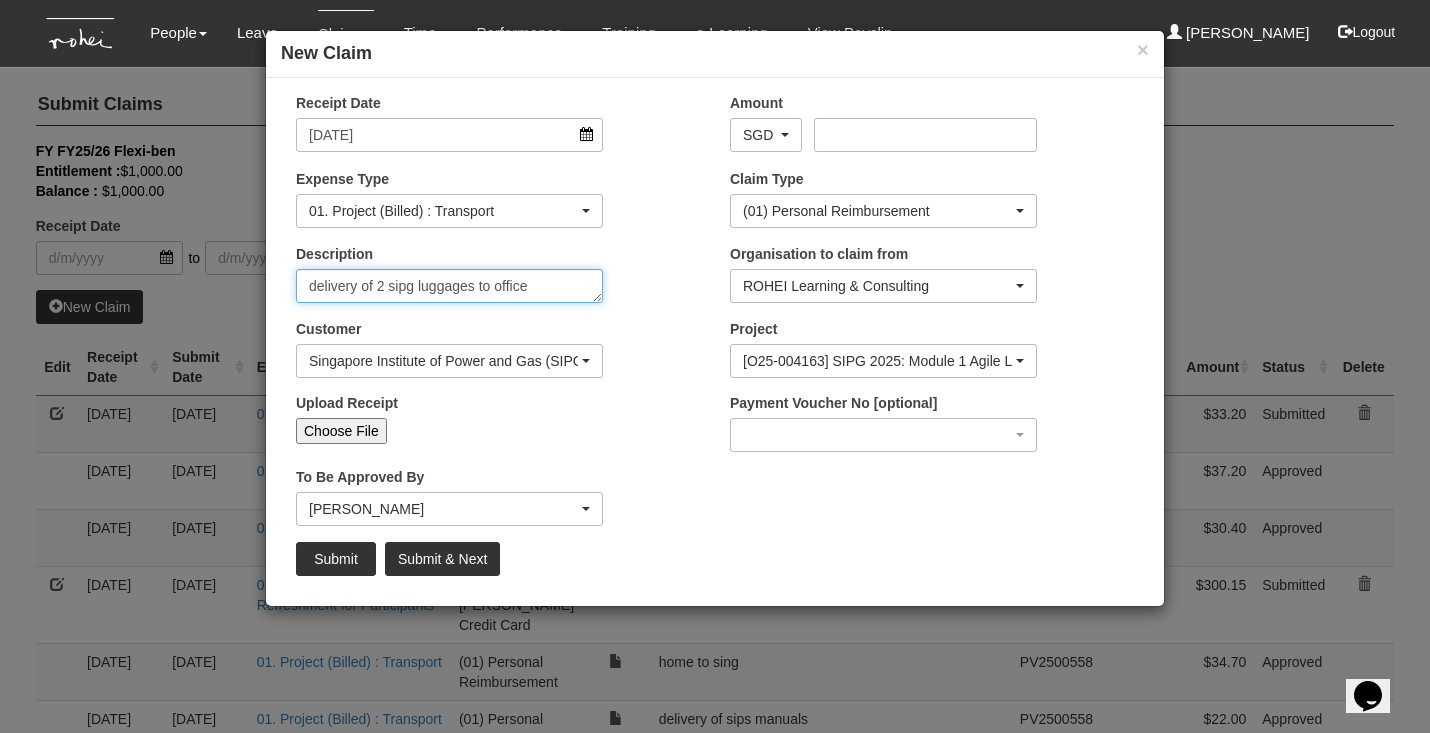 type on "delivery of 2 sipg luggages to office" 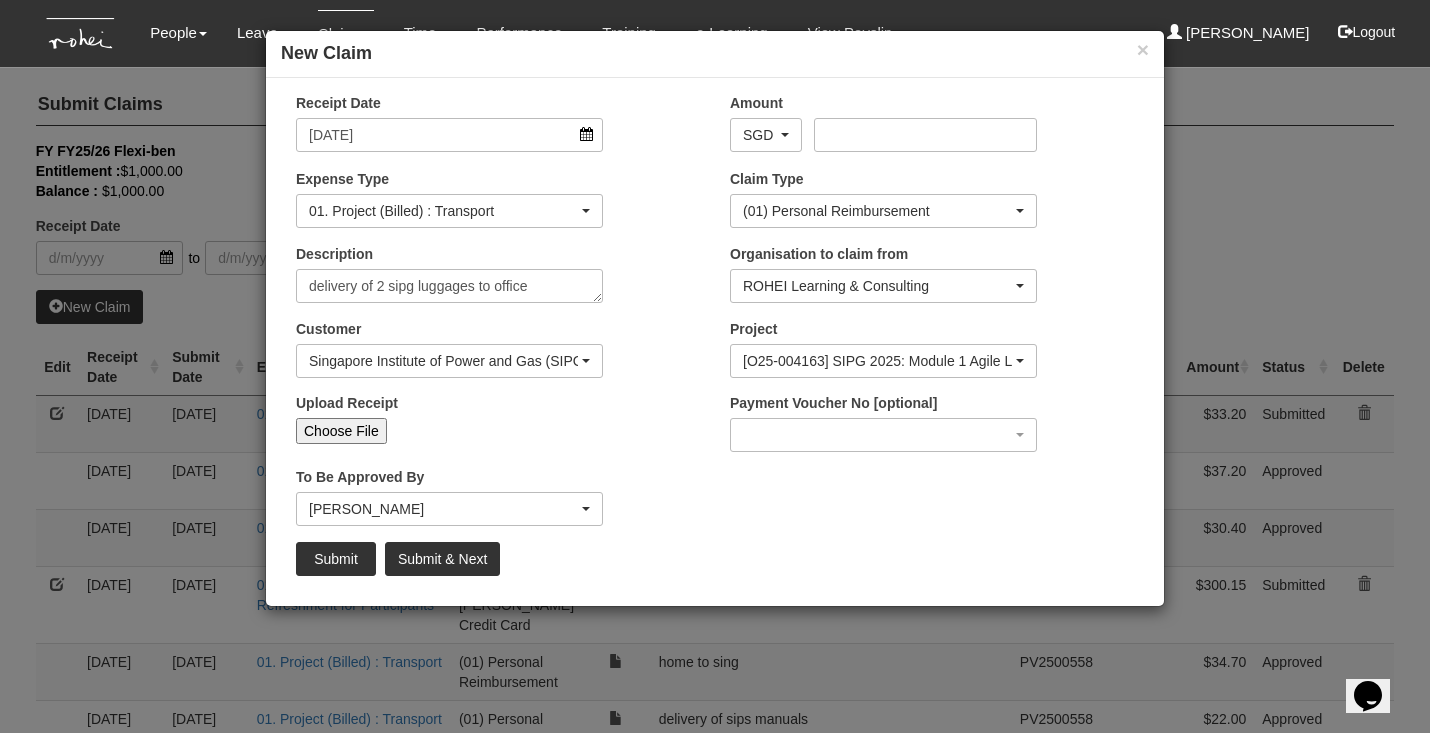 click on "Choose File" at bounding box center (341, 431) 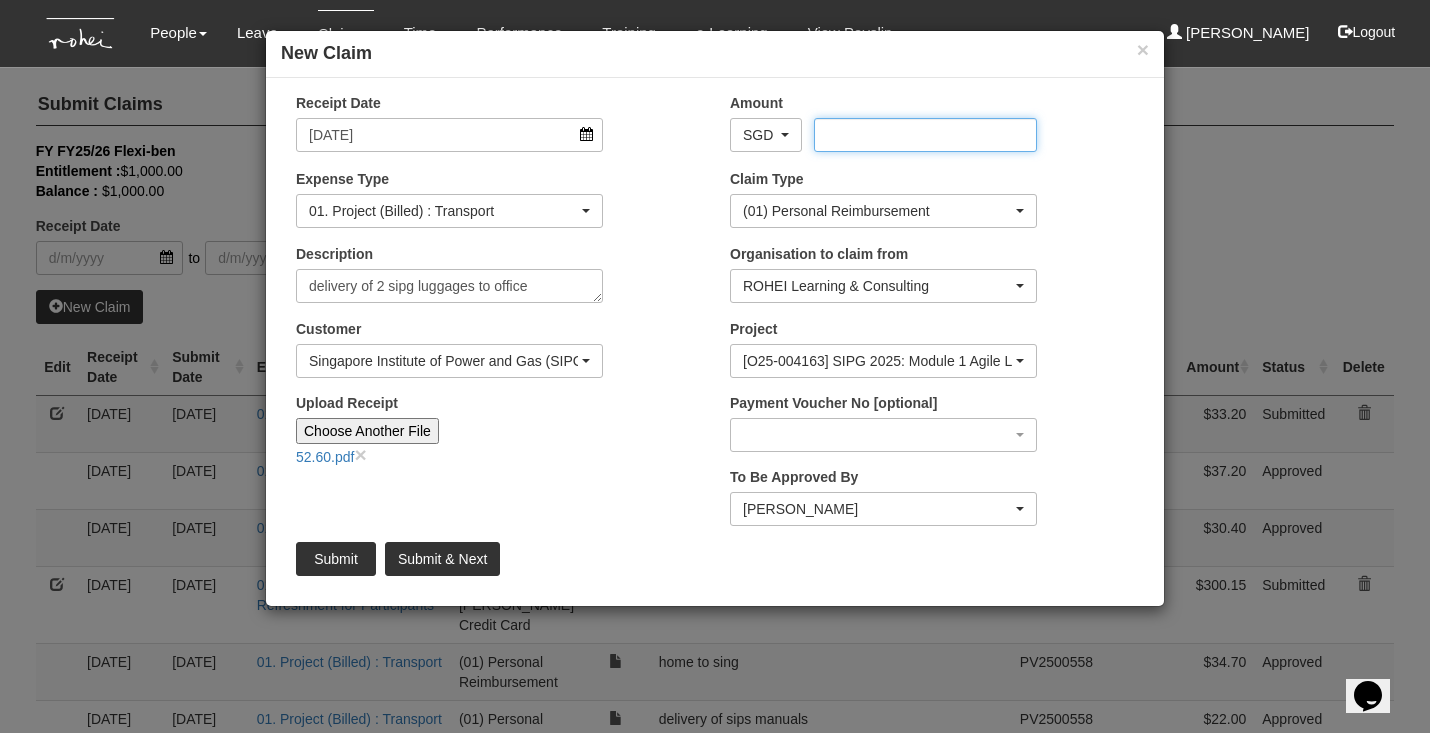 click on "Amount" at bounding box center (925, 135) 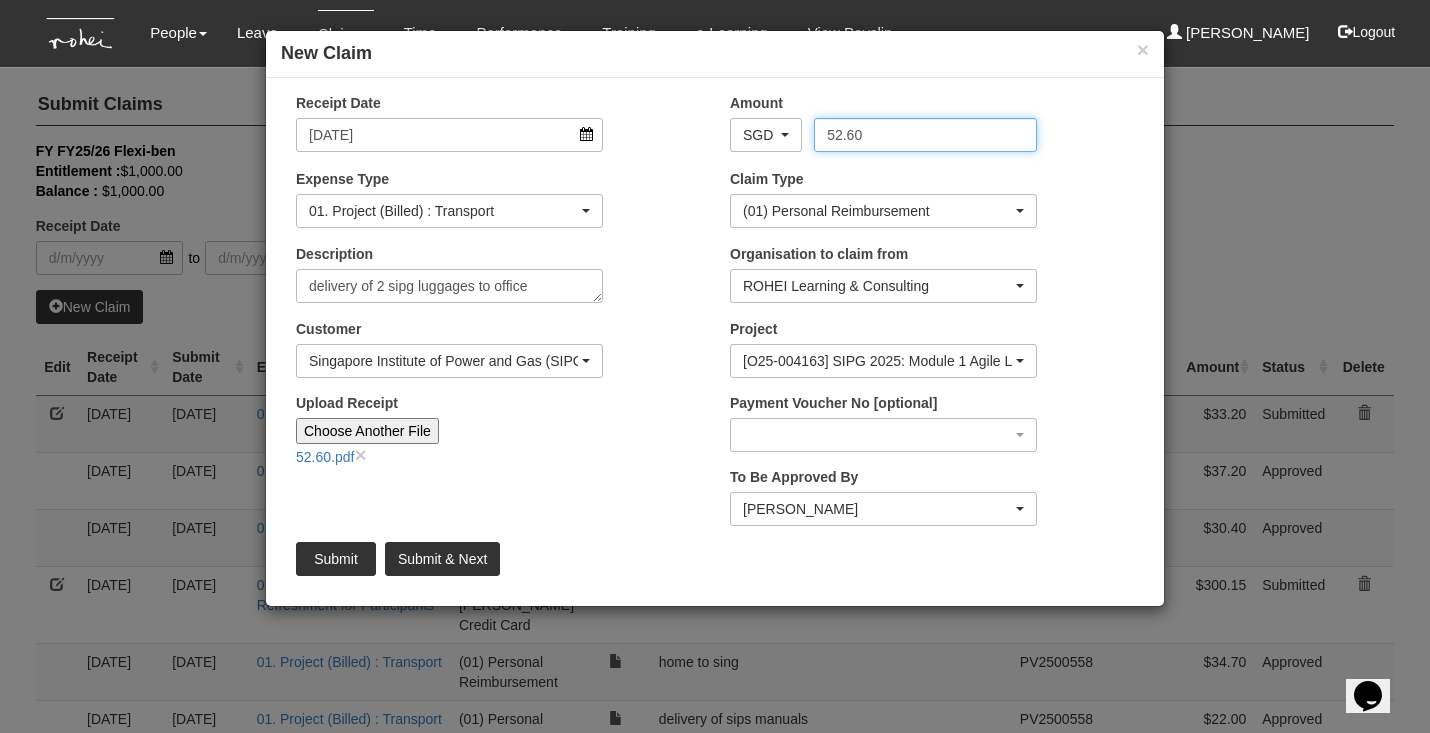 type on "52.60" 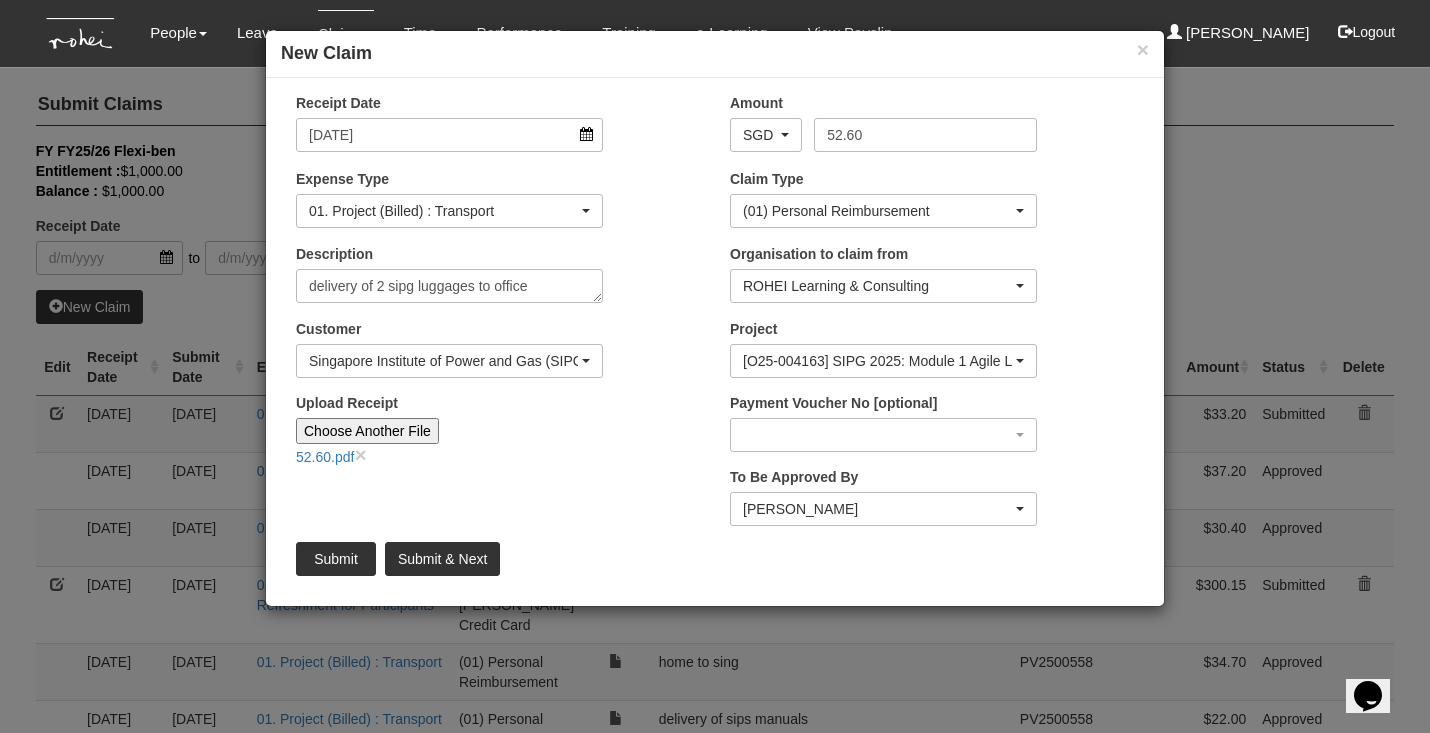 click on "Submit & Next" at bounding box center (442, 559) 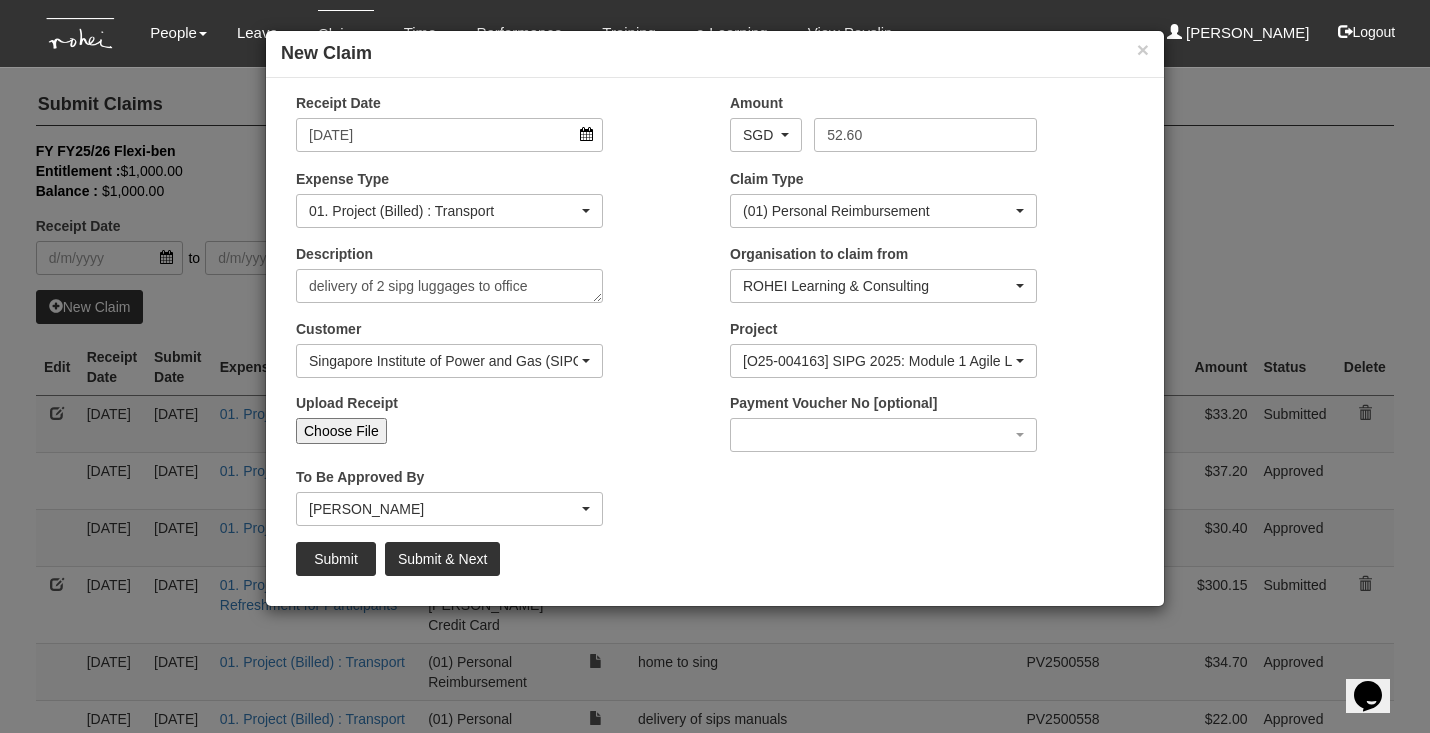 type 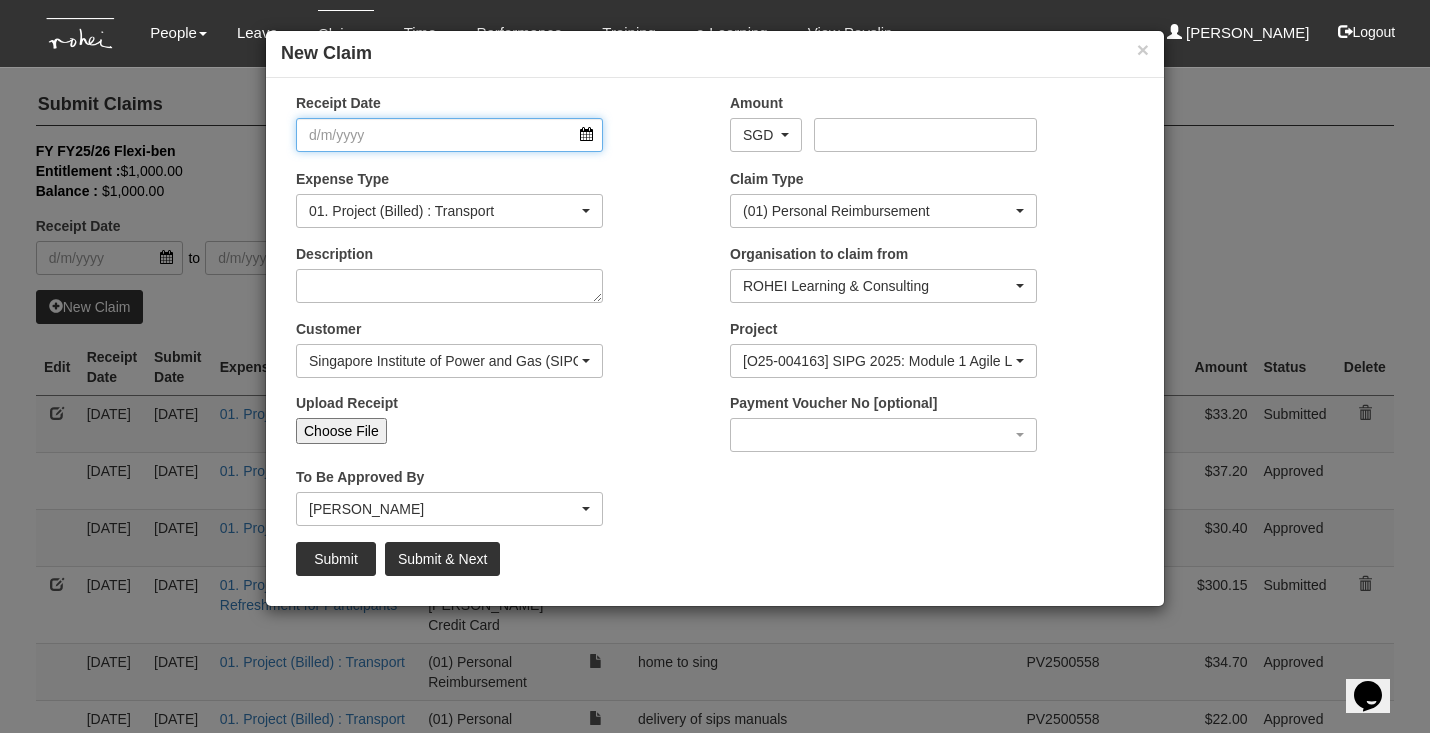 click on "Receipt Date" at bounding box center [449, 135] 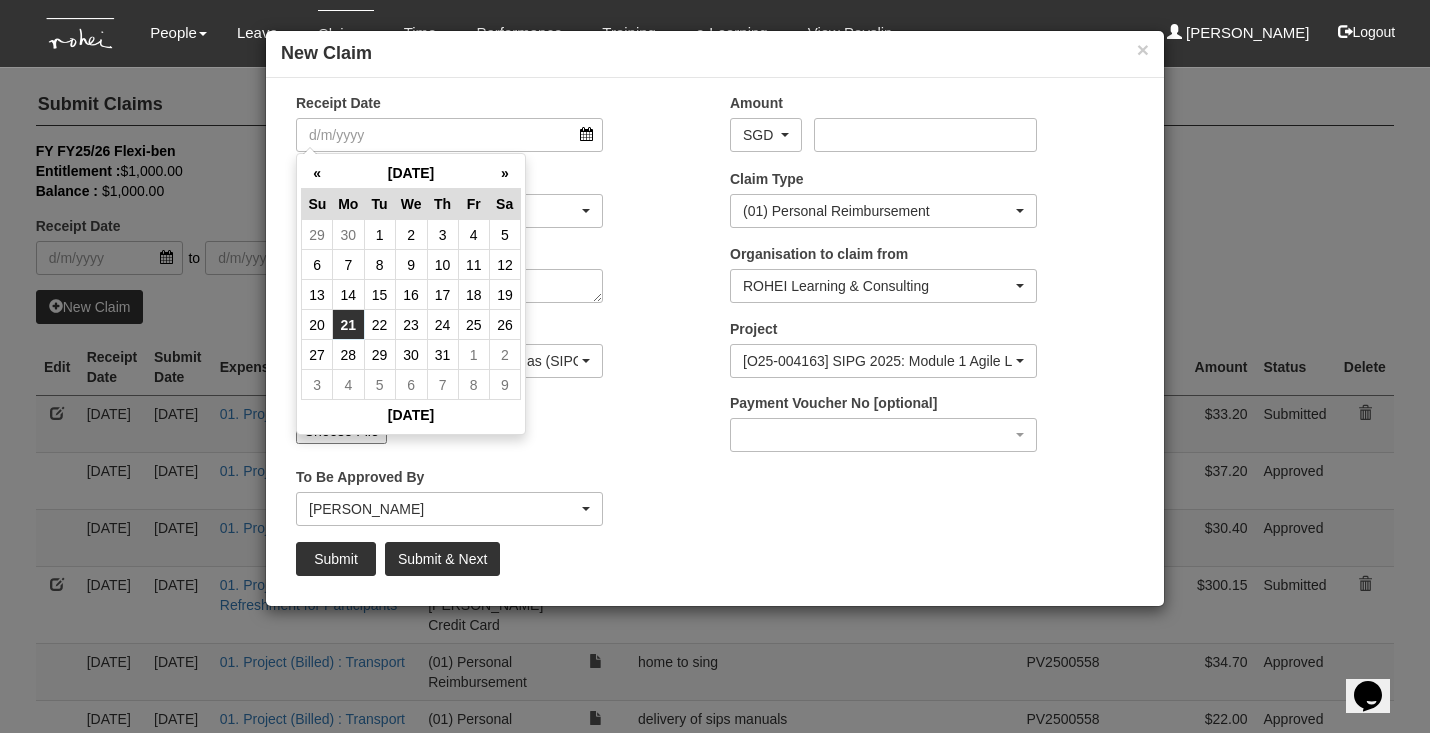 click on "21" at bounding box center (348, 325) 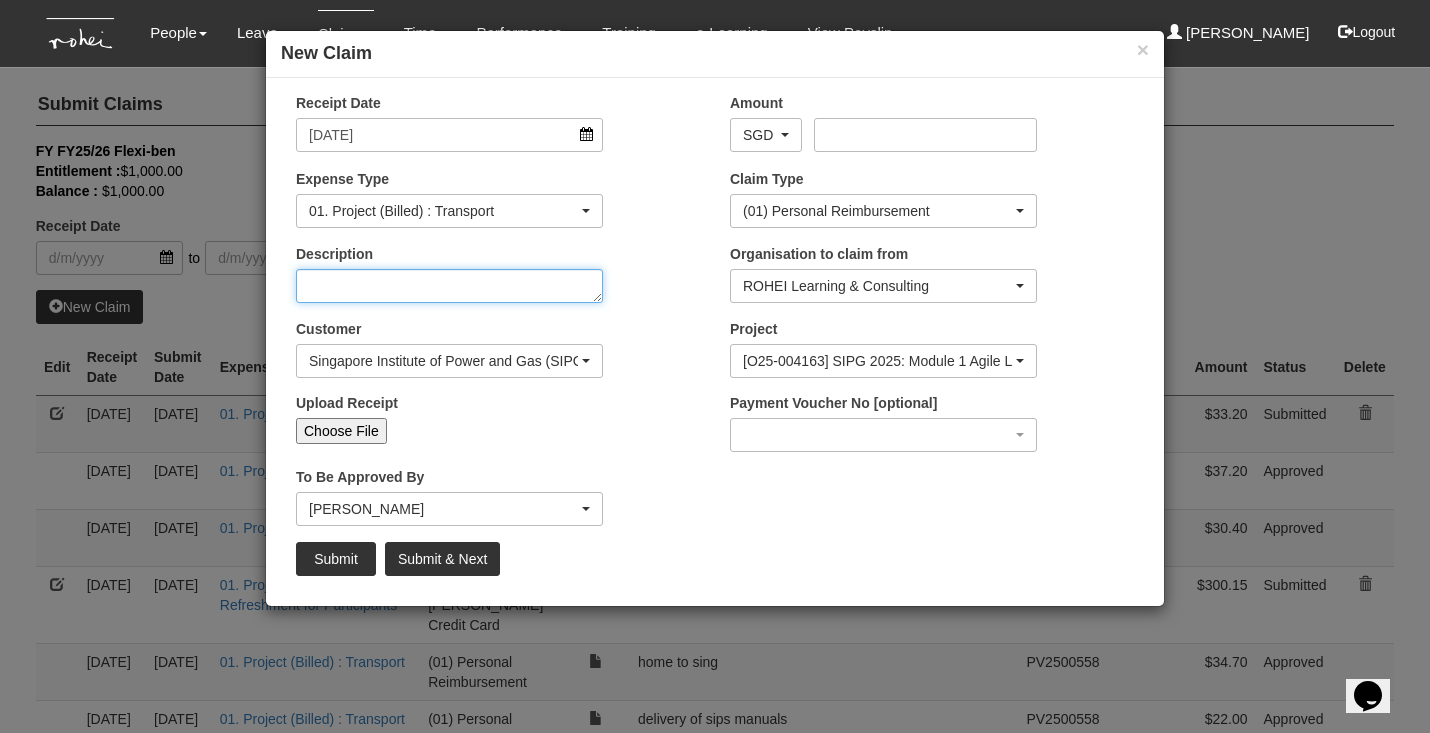 click on "Description" at bounding box center (449, 286) 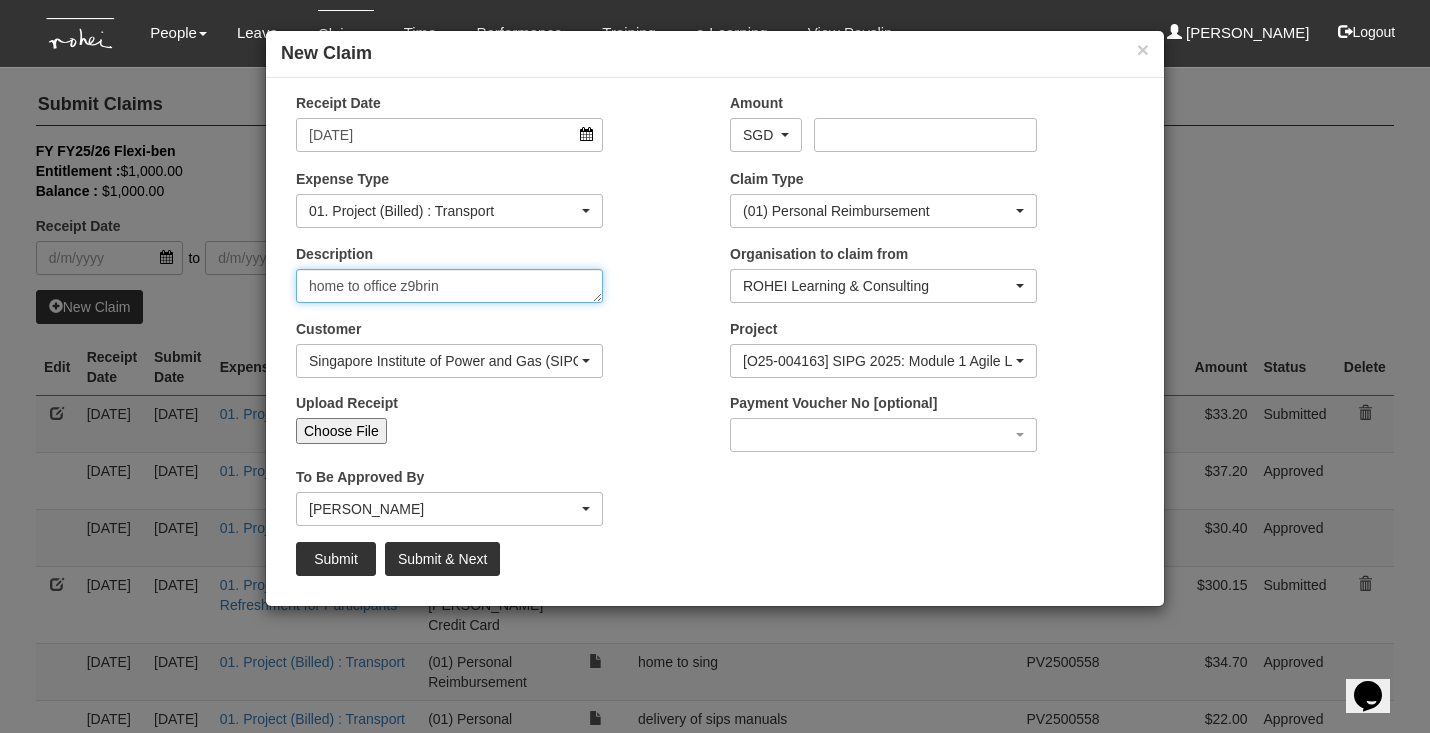 type on "home to office z9bri" 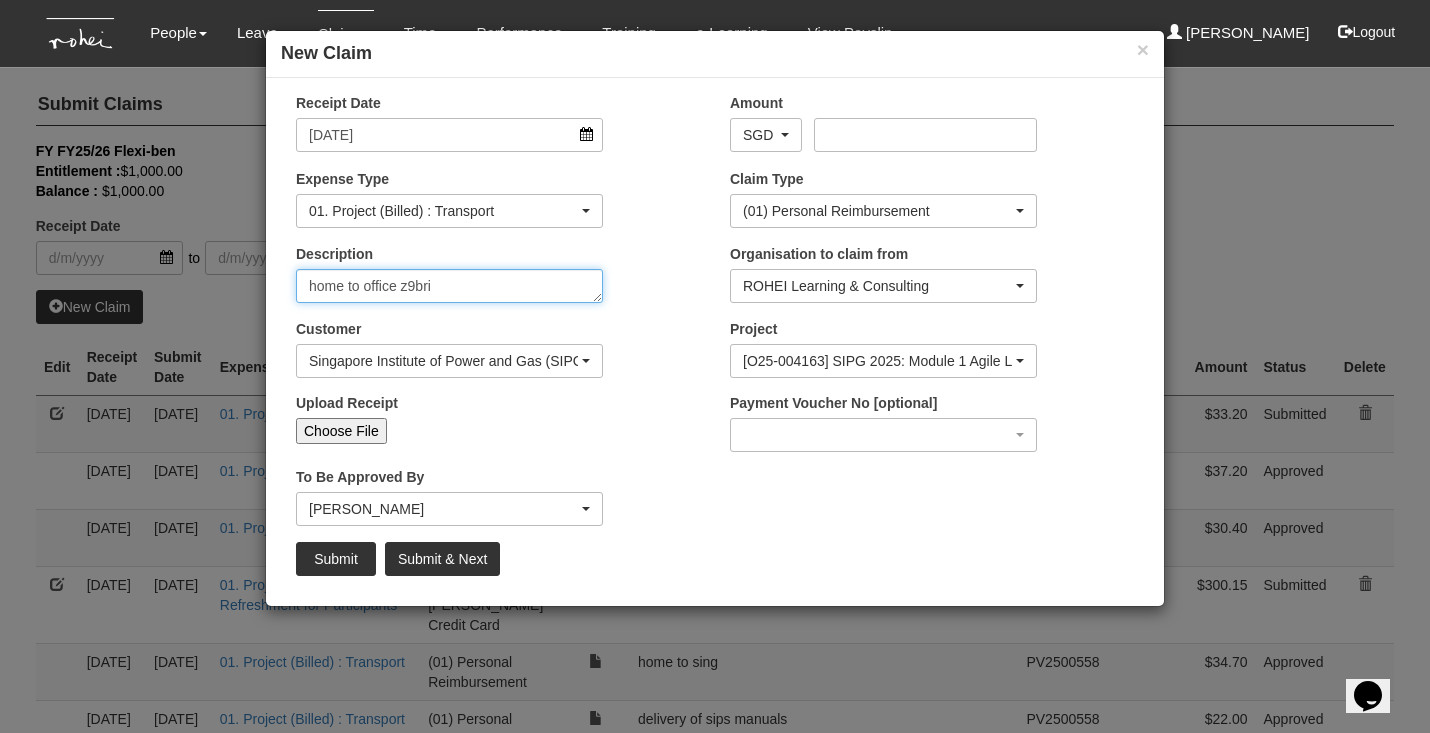 select on "50" 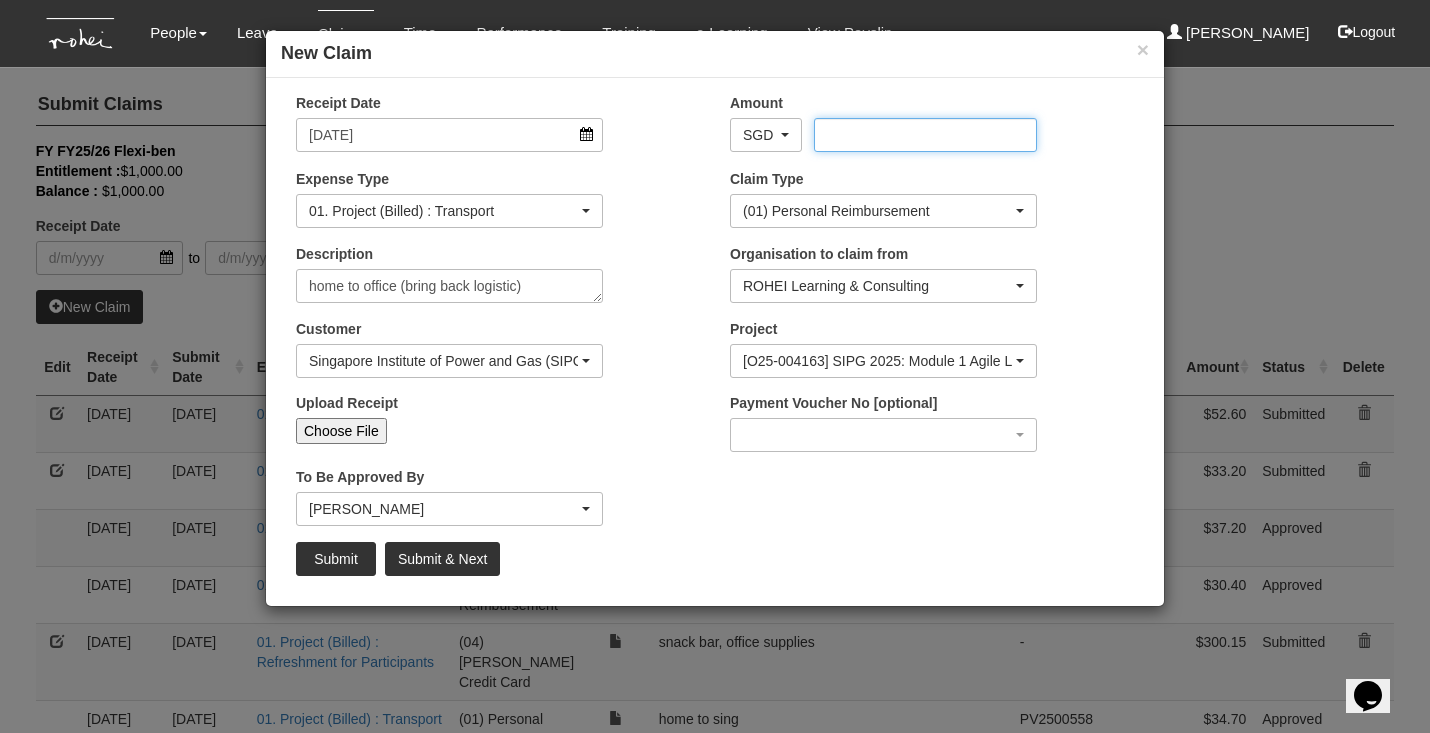 click on "Amount" at bounding box center (925, 135) 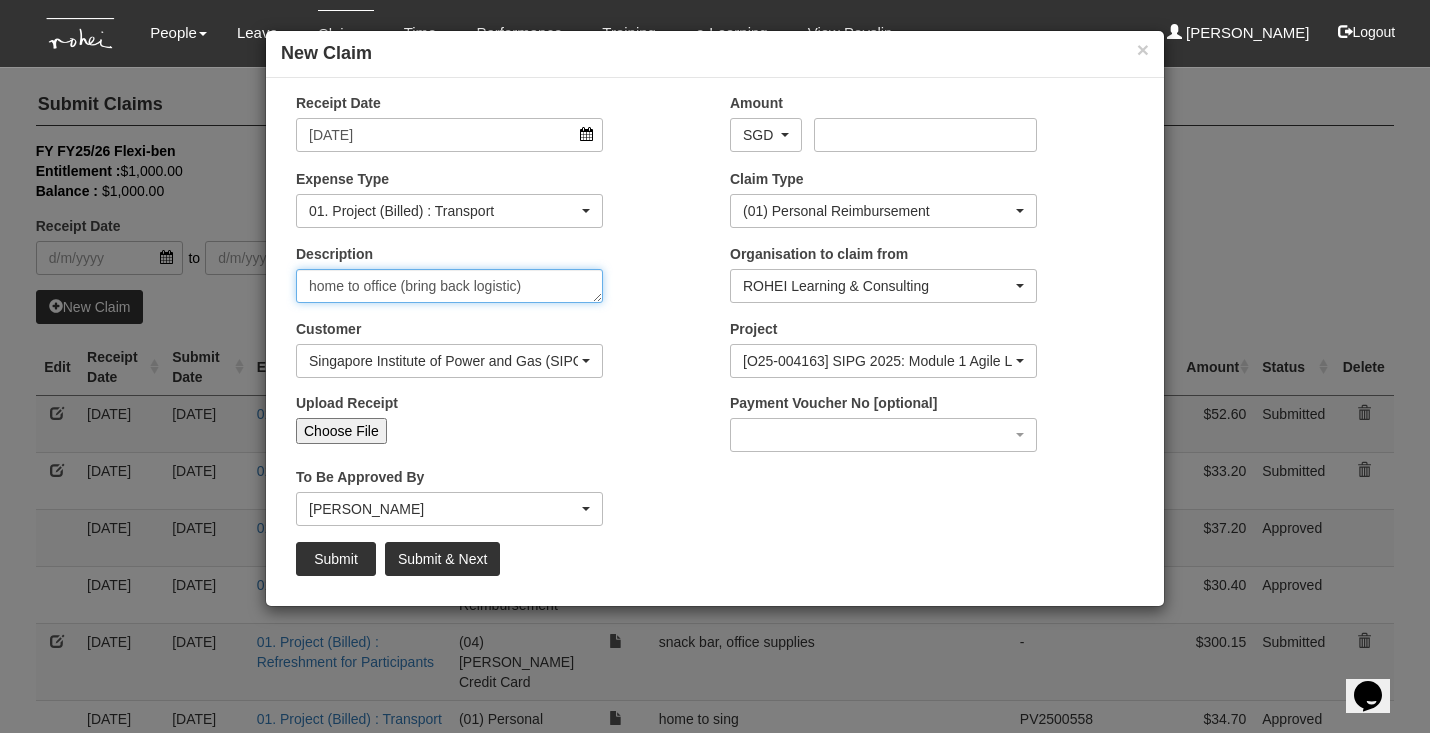 click on "home to office (bring back logistic)" at bounding box center (449, 286) 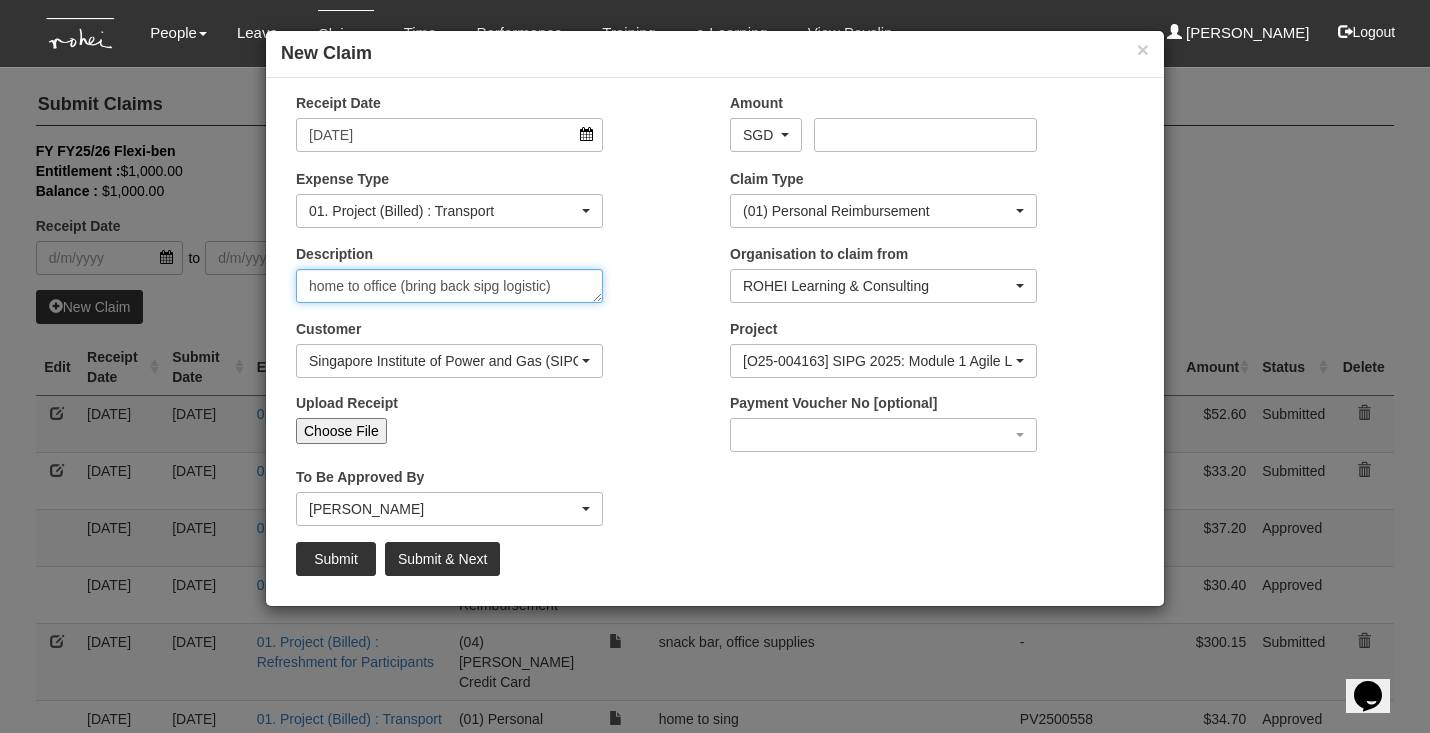 type on "home to office (bring back sipg logistic)" 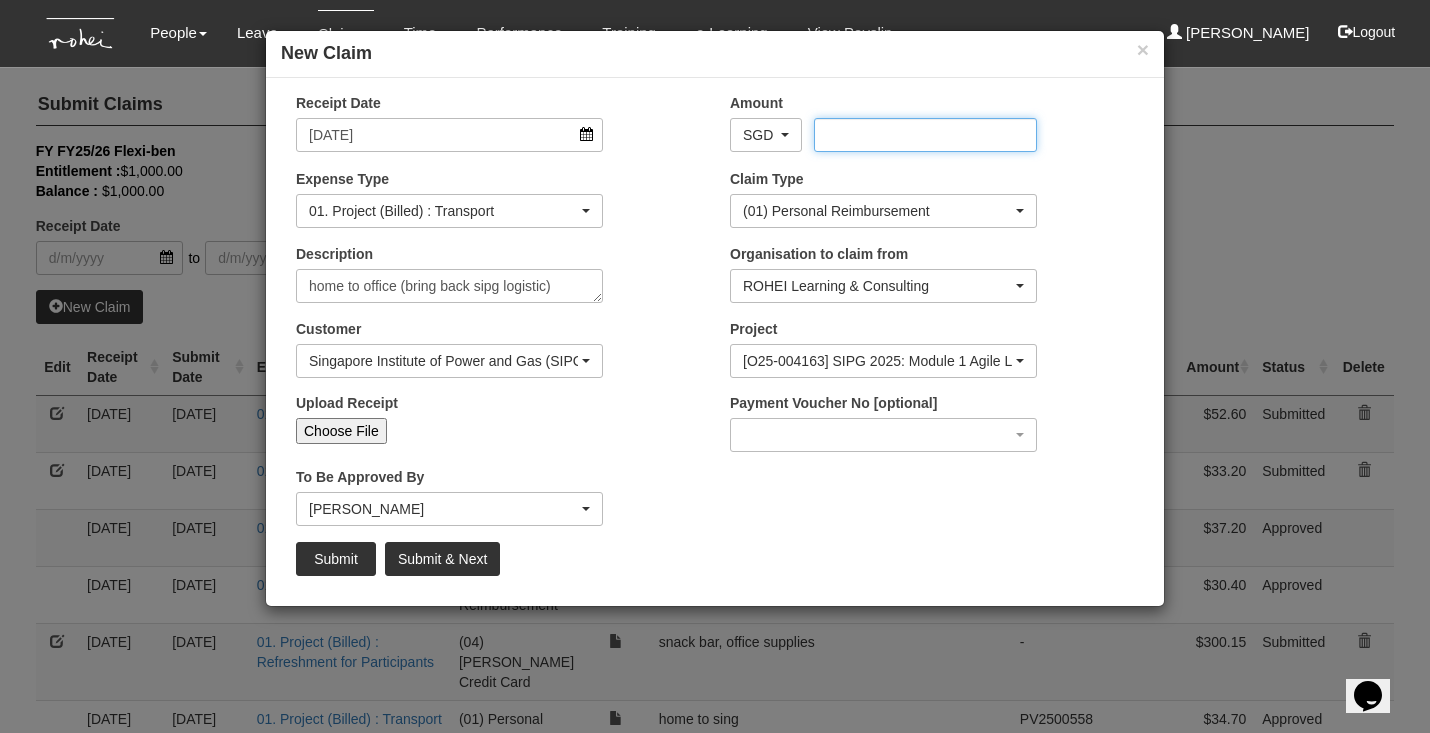 click on "Amount" at bounding box center [925, 135] 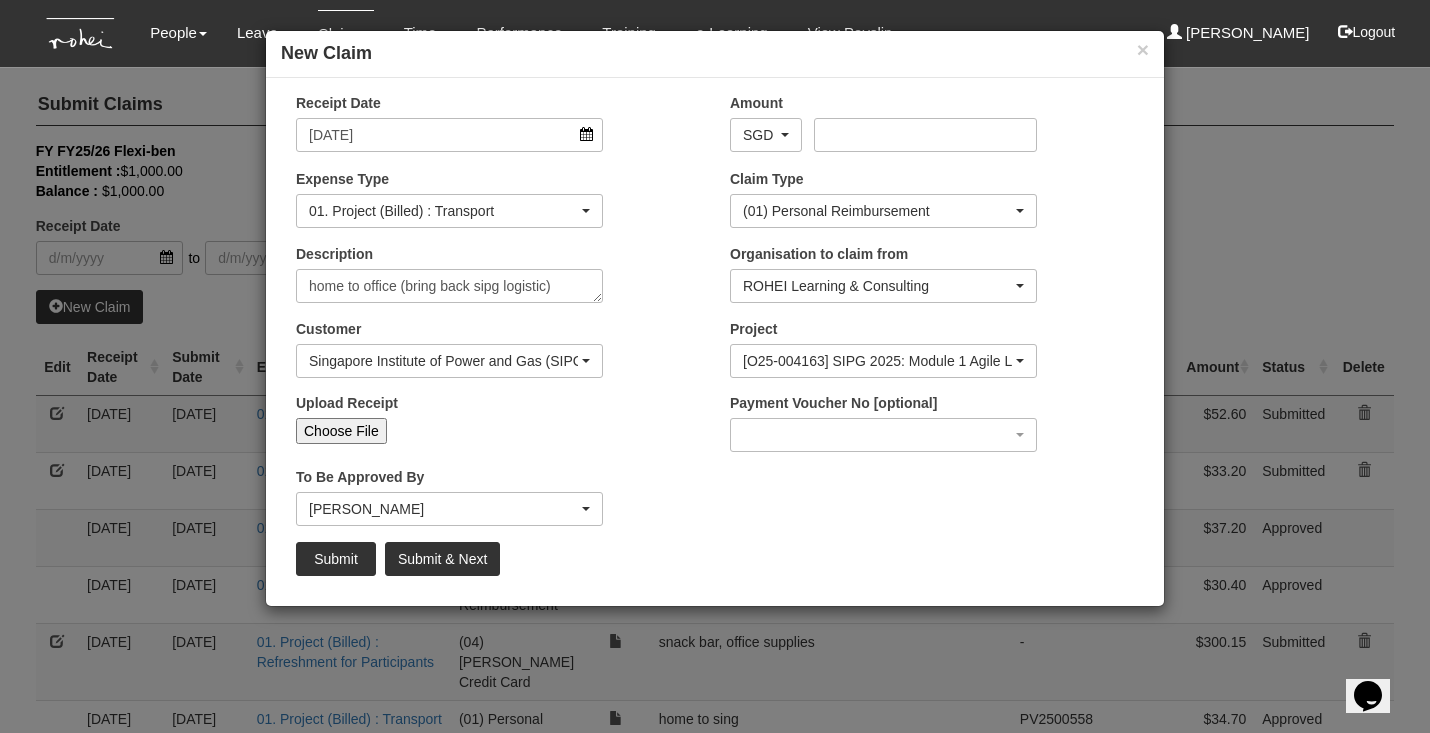 click on "Choose File" at bounding box center (341, 431) 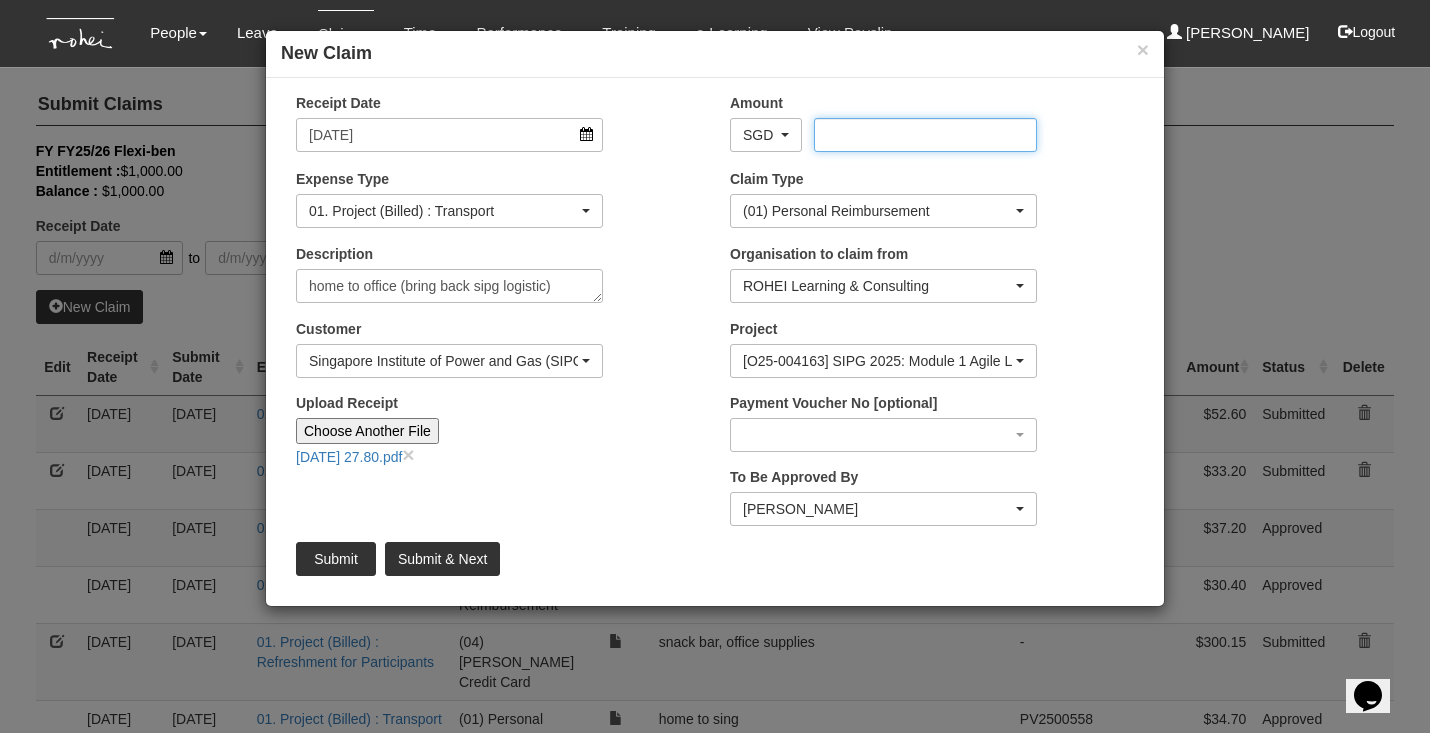 click on "Amount" at bounding box center (925, 135) 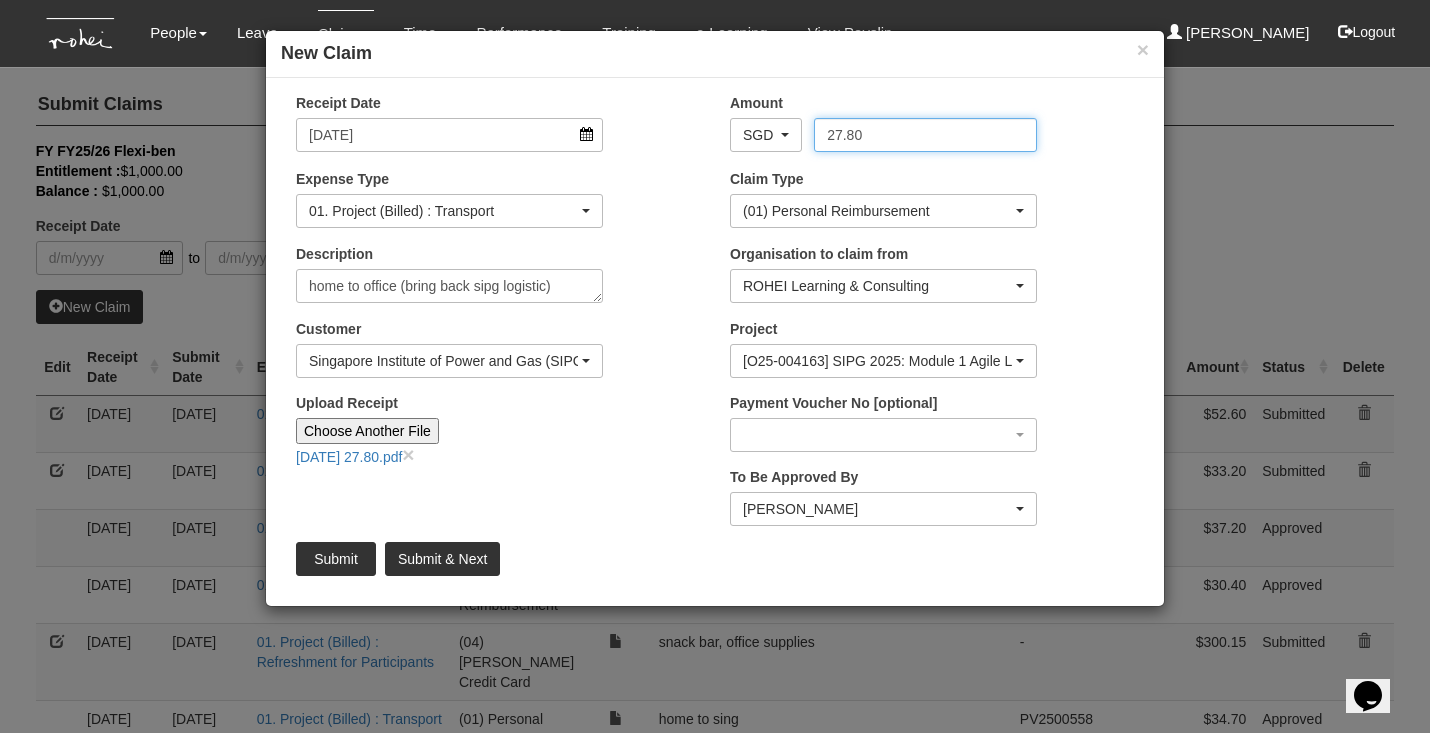 type on "27.80" 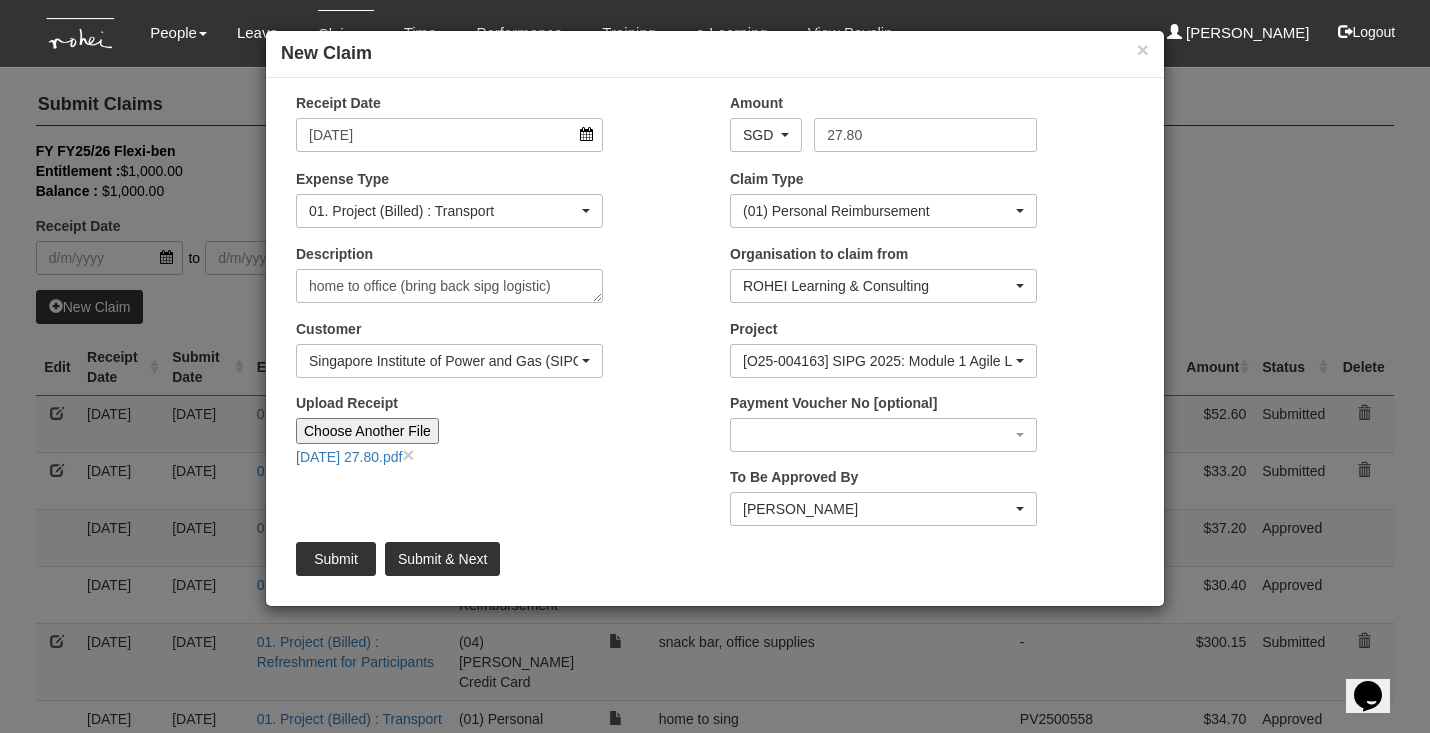 click on "Submit" at bounding box center [336, 559] 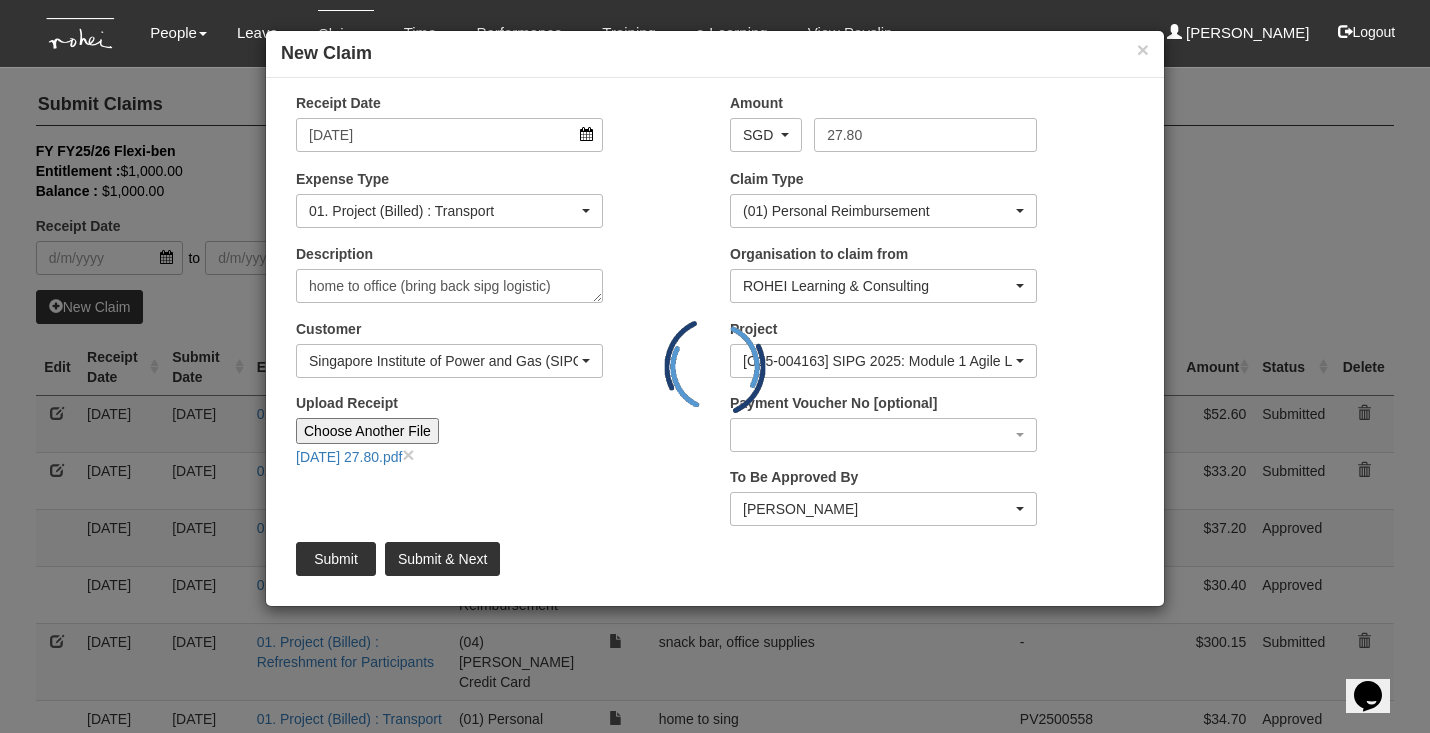 click on "Submit" at bounding box center [336, 559] 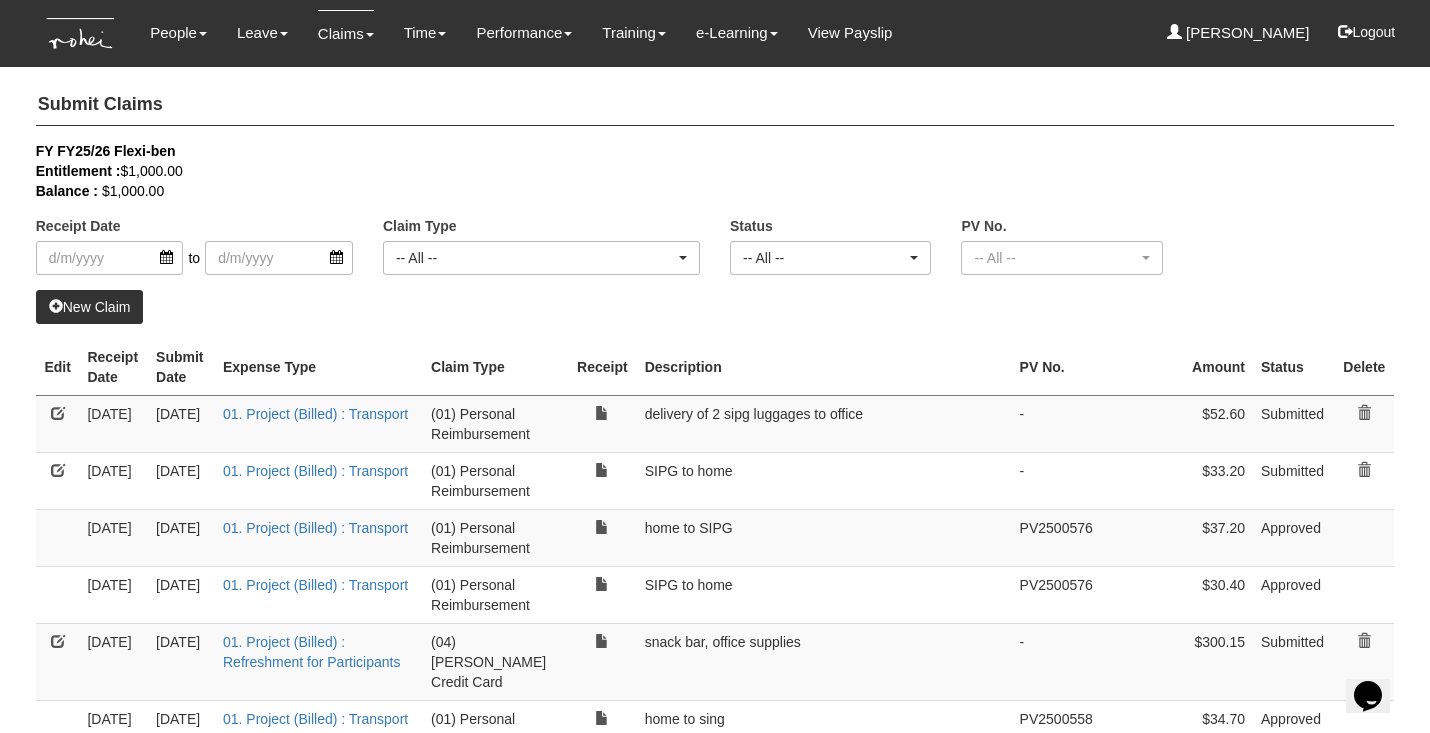 select on "50" 